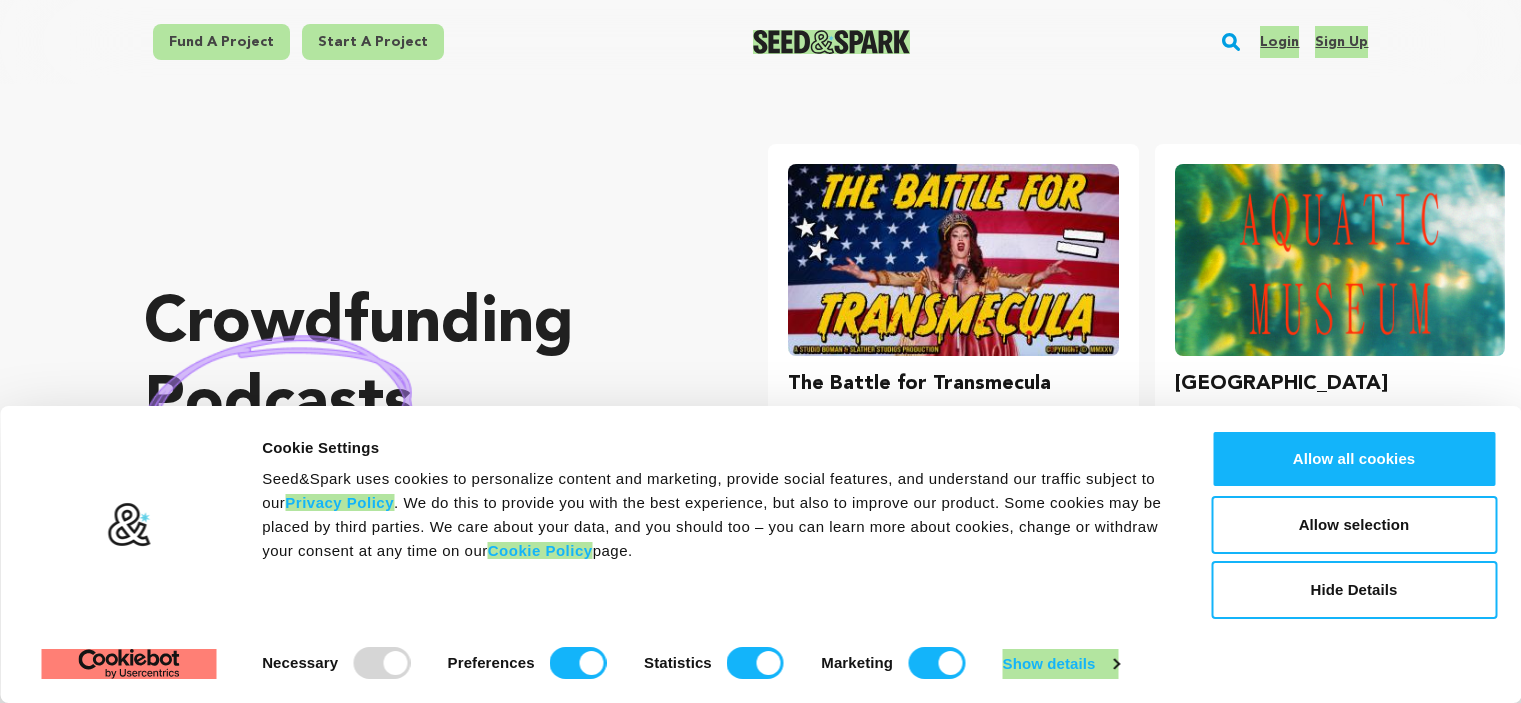 scroll, scrollTop: 0, scrollLeft: 0, axis: both 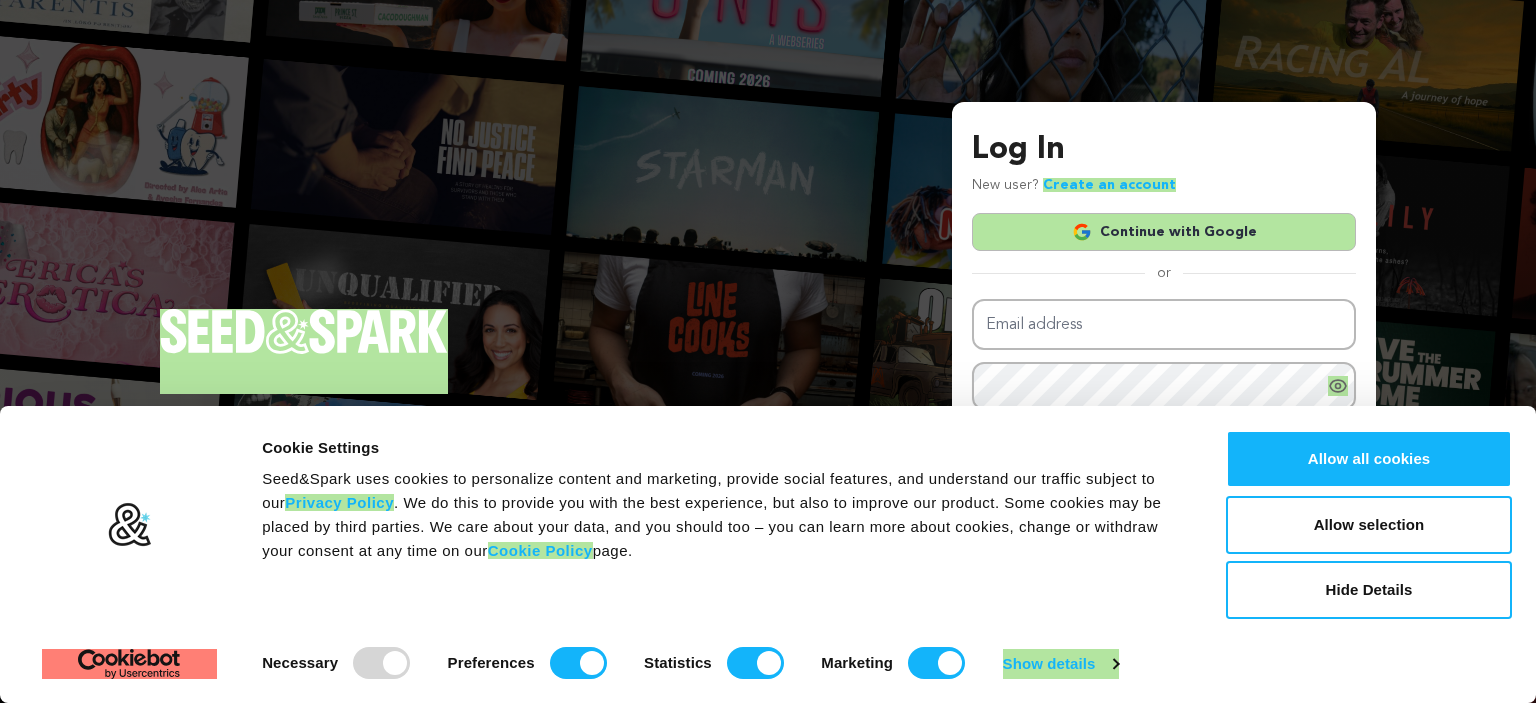 click on "Continue with Google" at bounding box center (1164, 232) 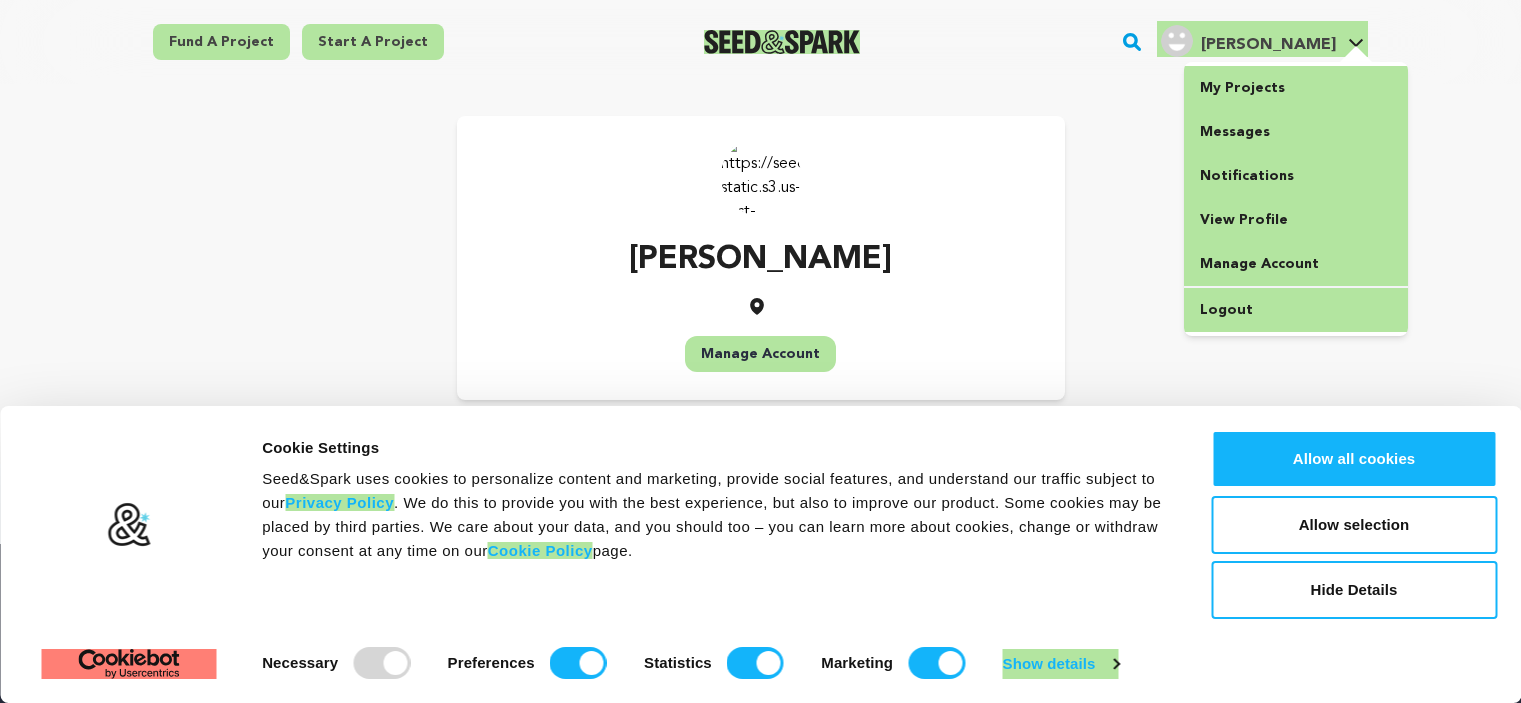 scroll, scrollTop: 0, scrollLeft: 0, axis: both 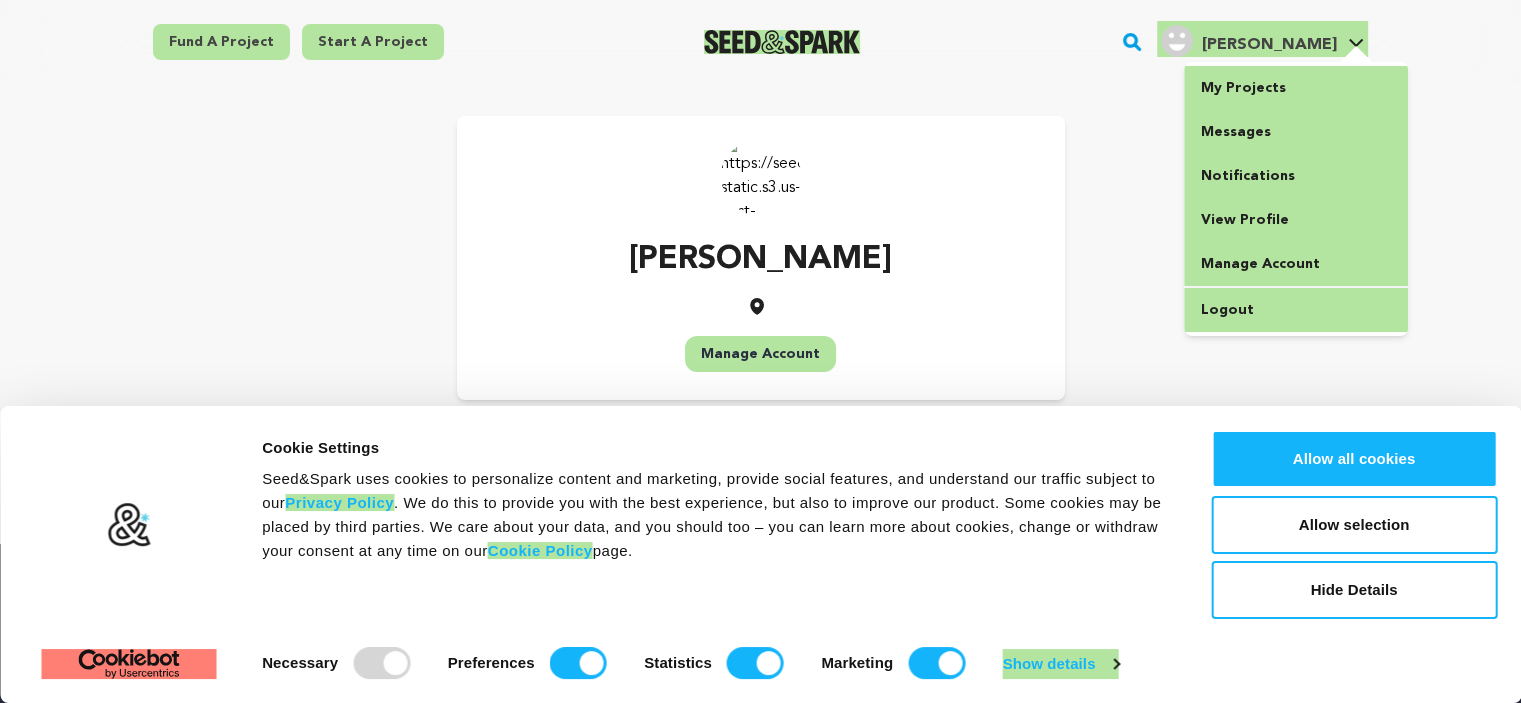 click on "Manage Account" at bounding box center (1296, 264) 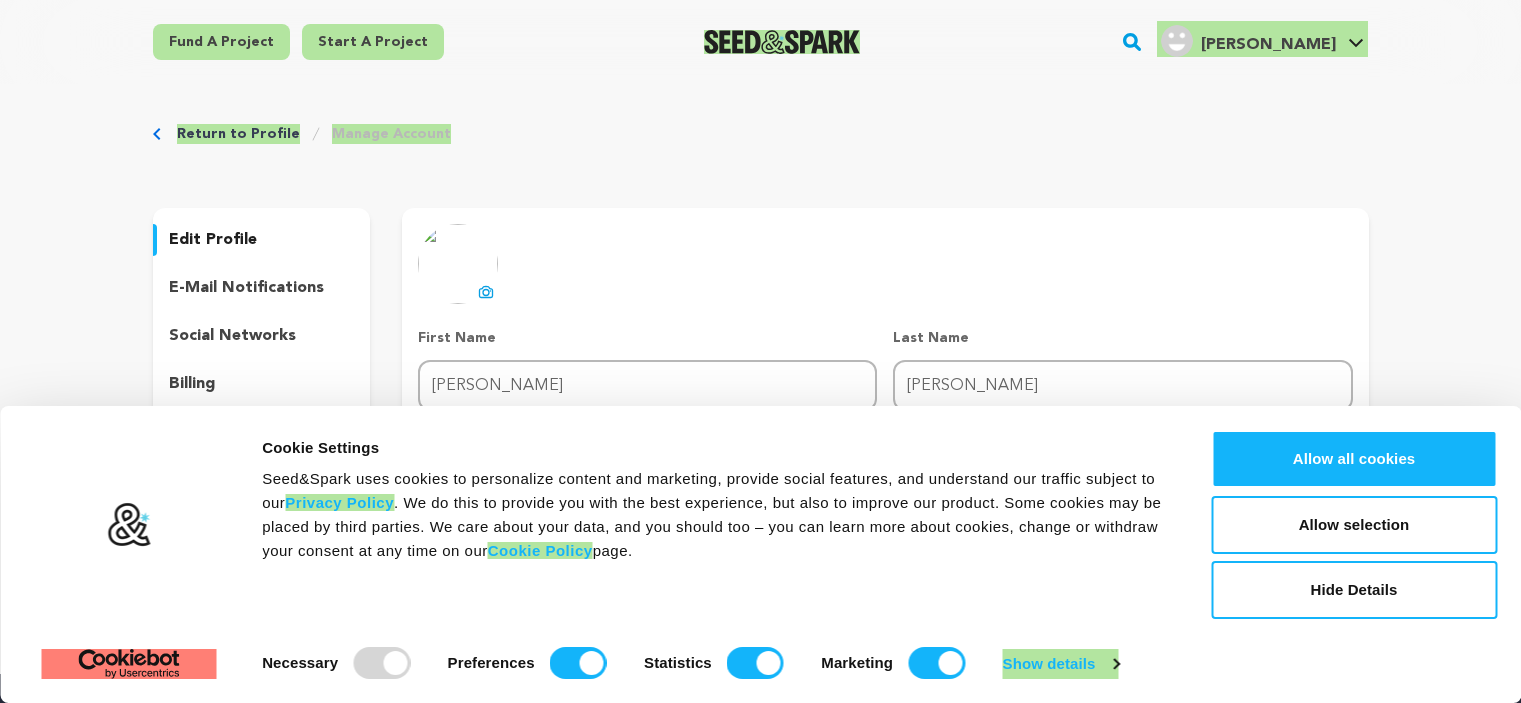 scroll, scrollTop: 100, scrollLeft: 0, axis: vertical 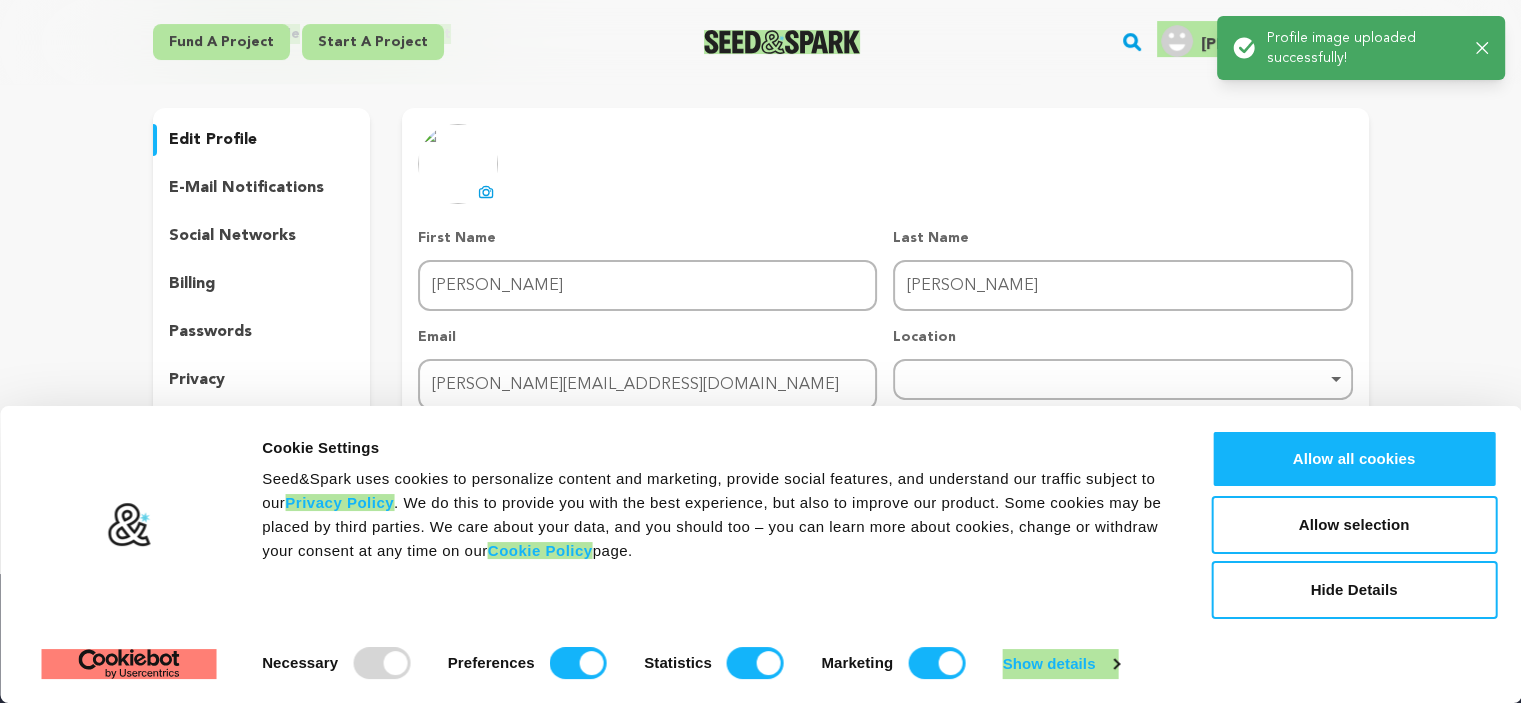 click on "social networks" at bounding box center [232, 236] 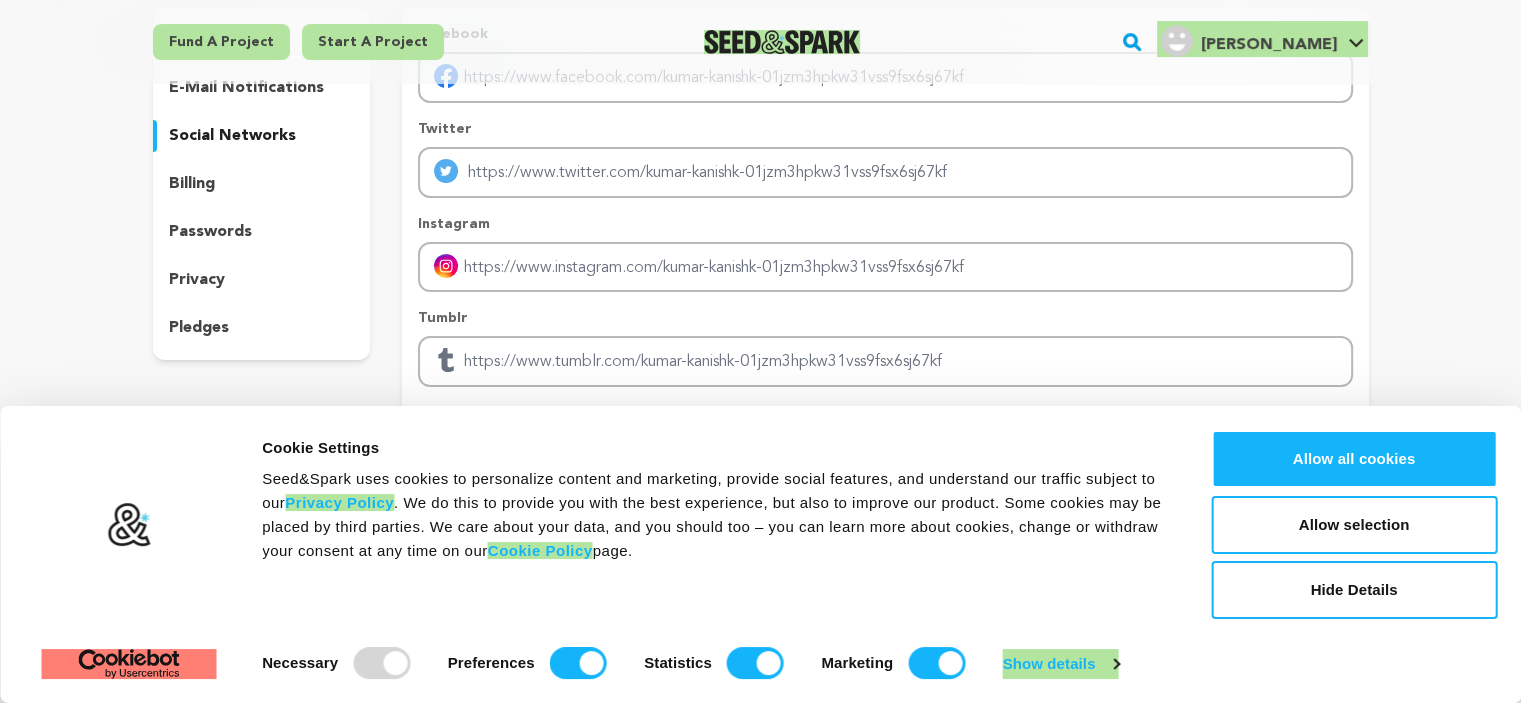scroll, scrollTop: 0, scrollLeft: 0, axis: both 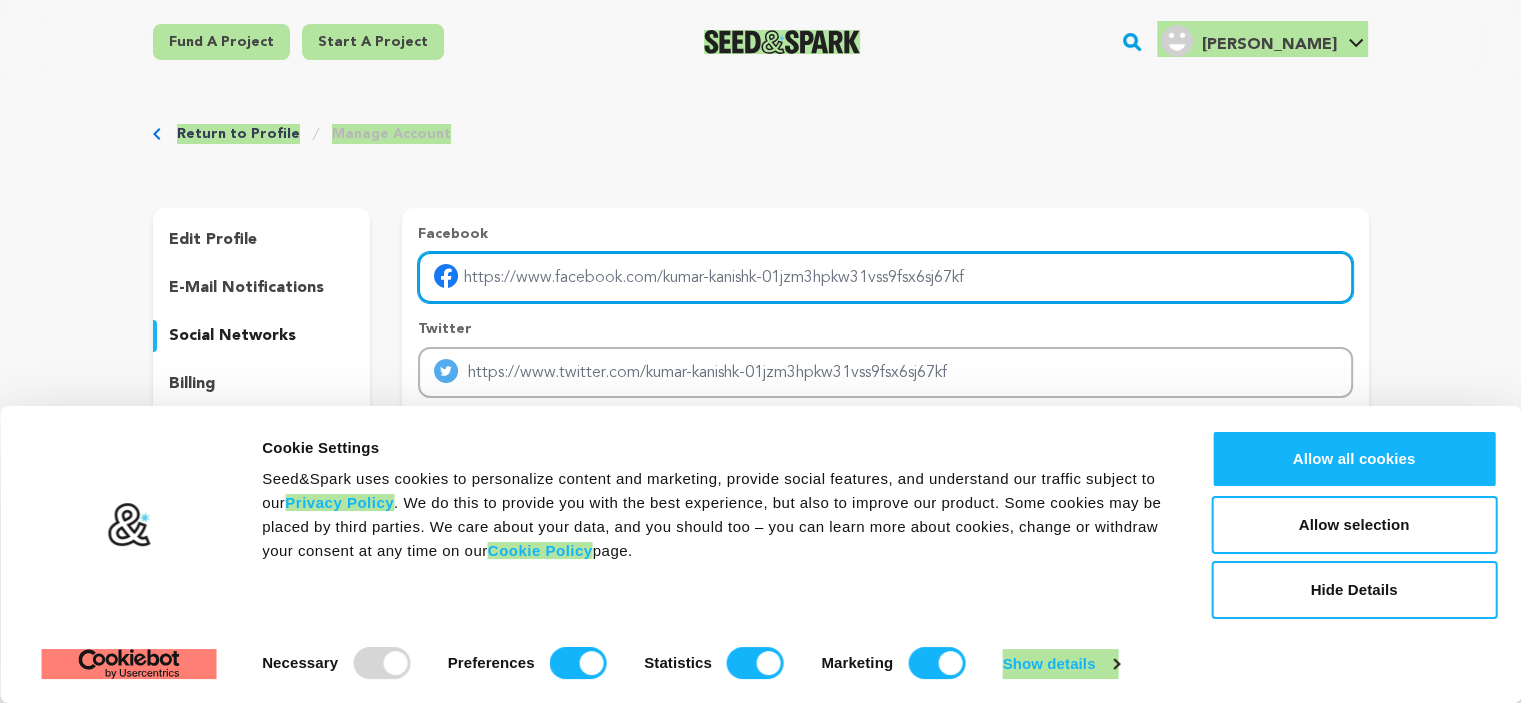 click at bounding box center (885, 277) 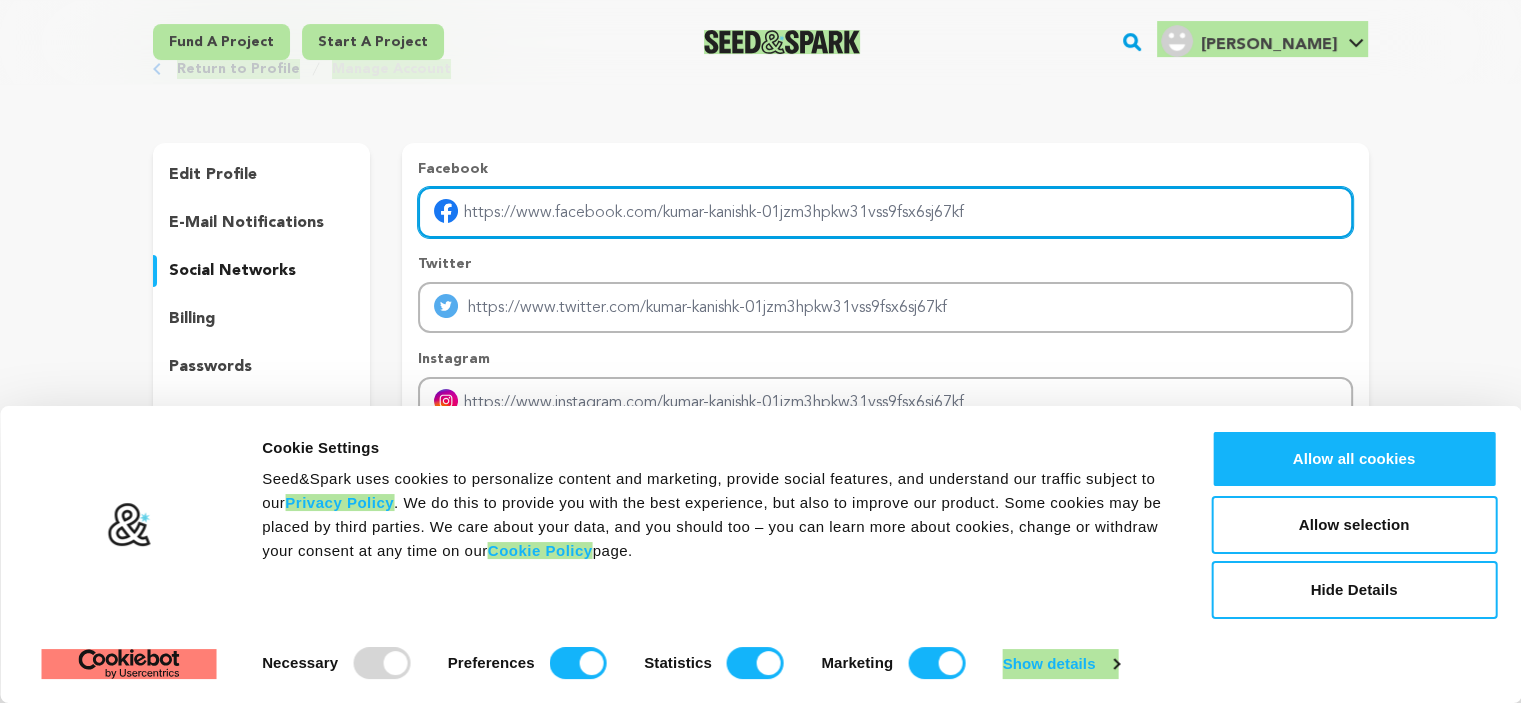 scroll, scrollTop: 100, scrollLeft: 0, axis: vertical 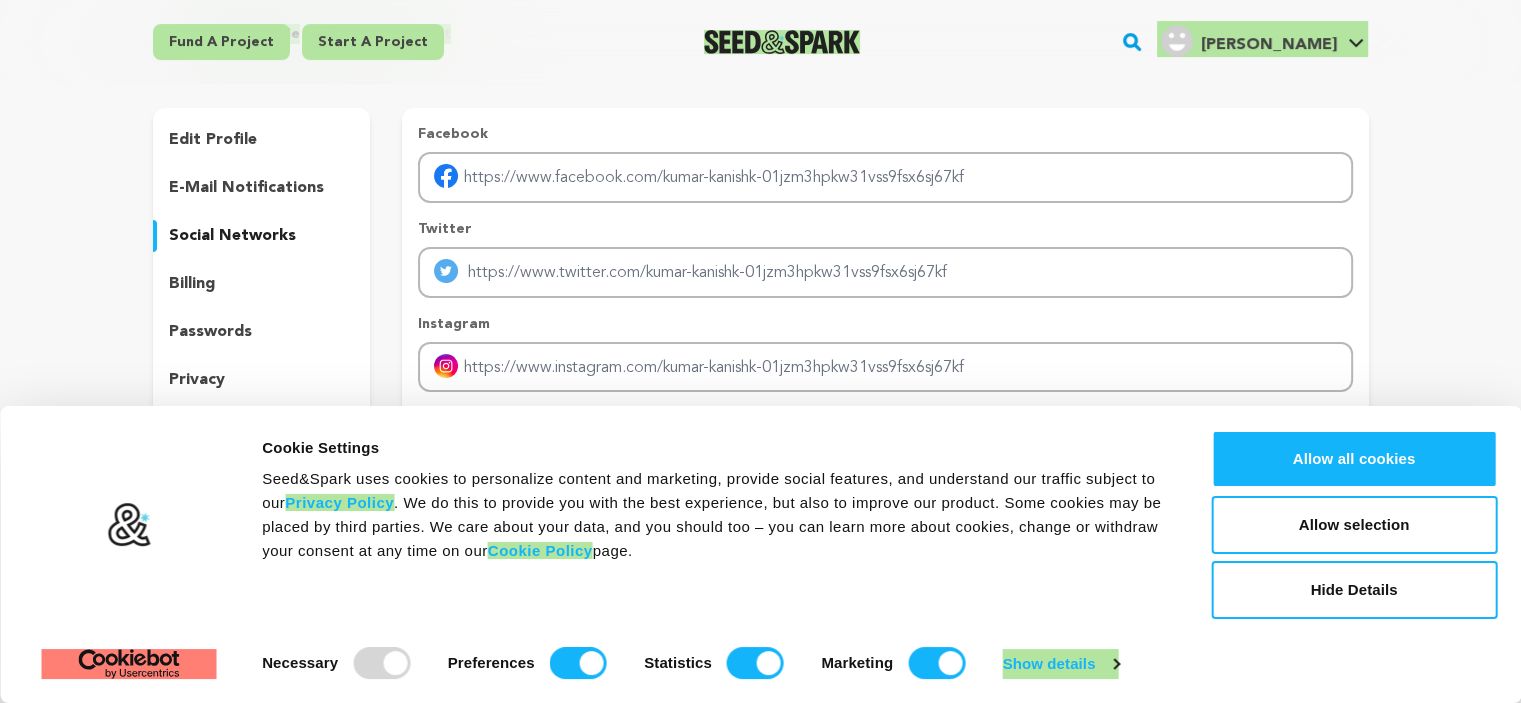 click on "edit profile" at bounding box center [262, 140] 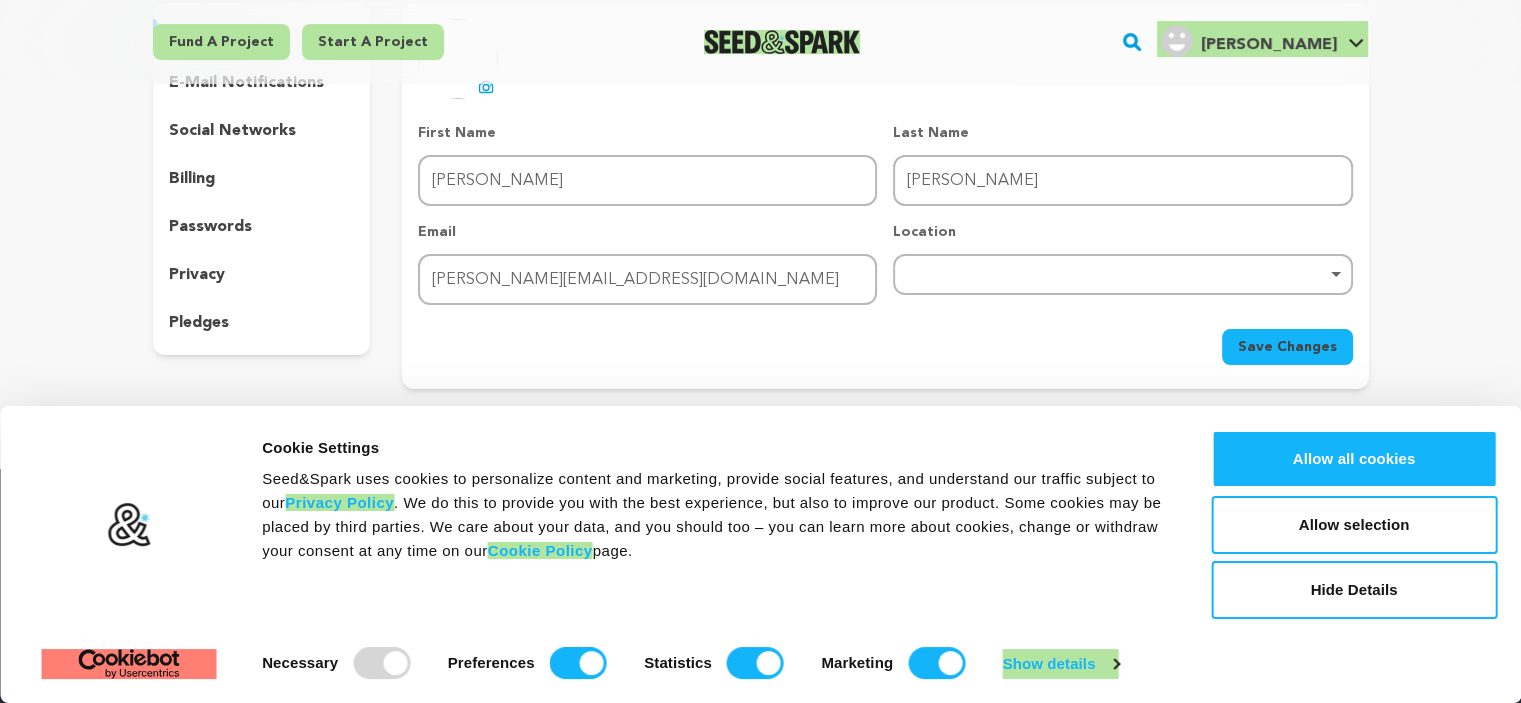 scroll, scrollTop: 200, scrollLeft: 0, axis: vertical 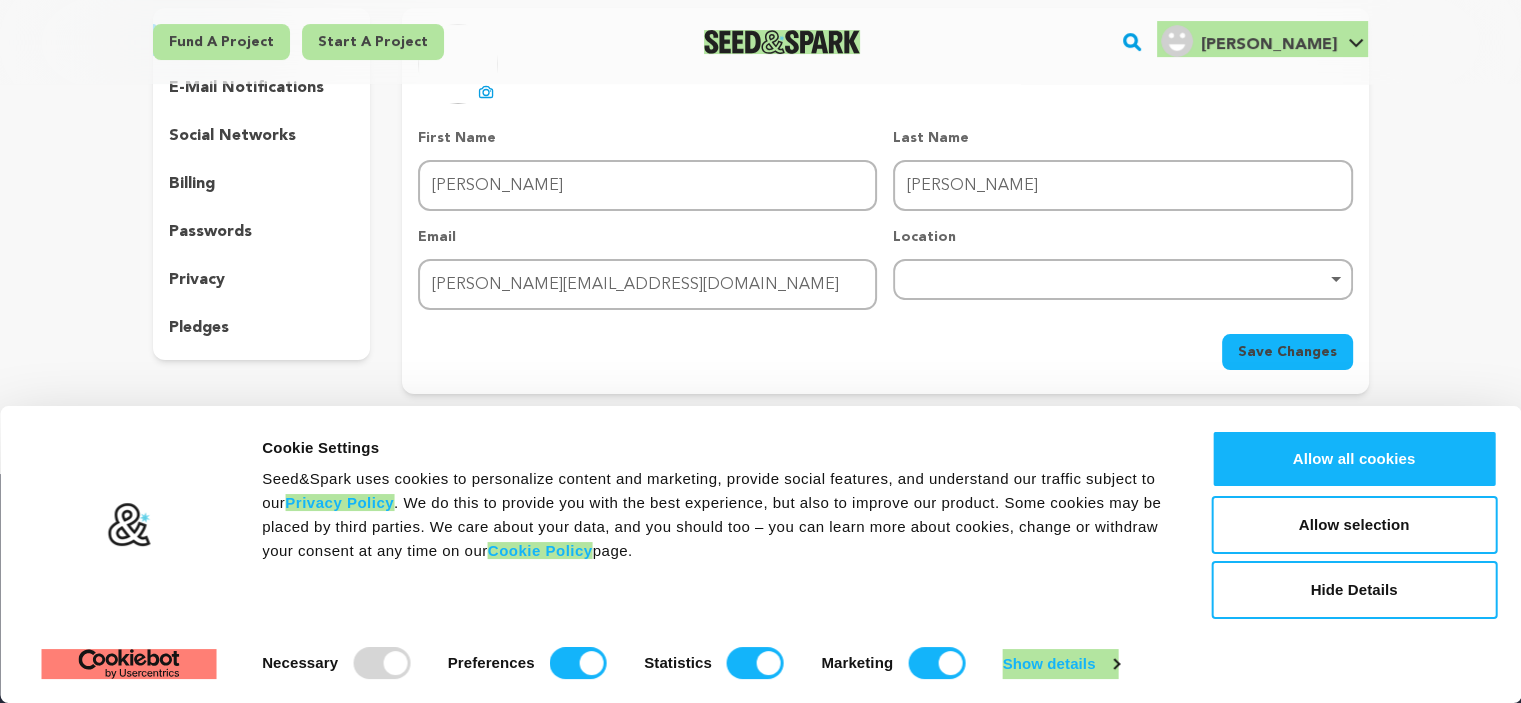 click on "social networks" at bounding box center [232, 136] 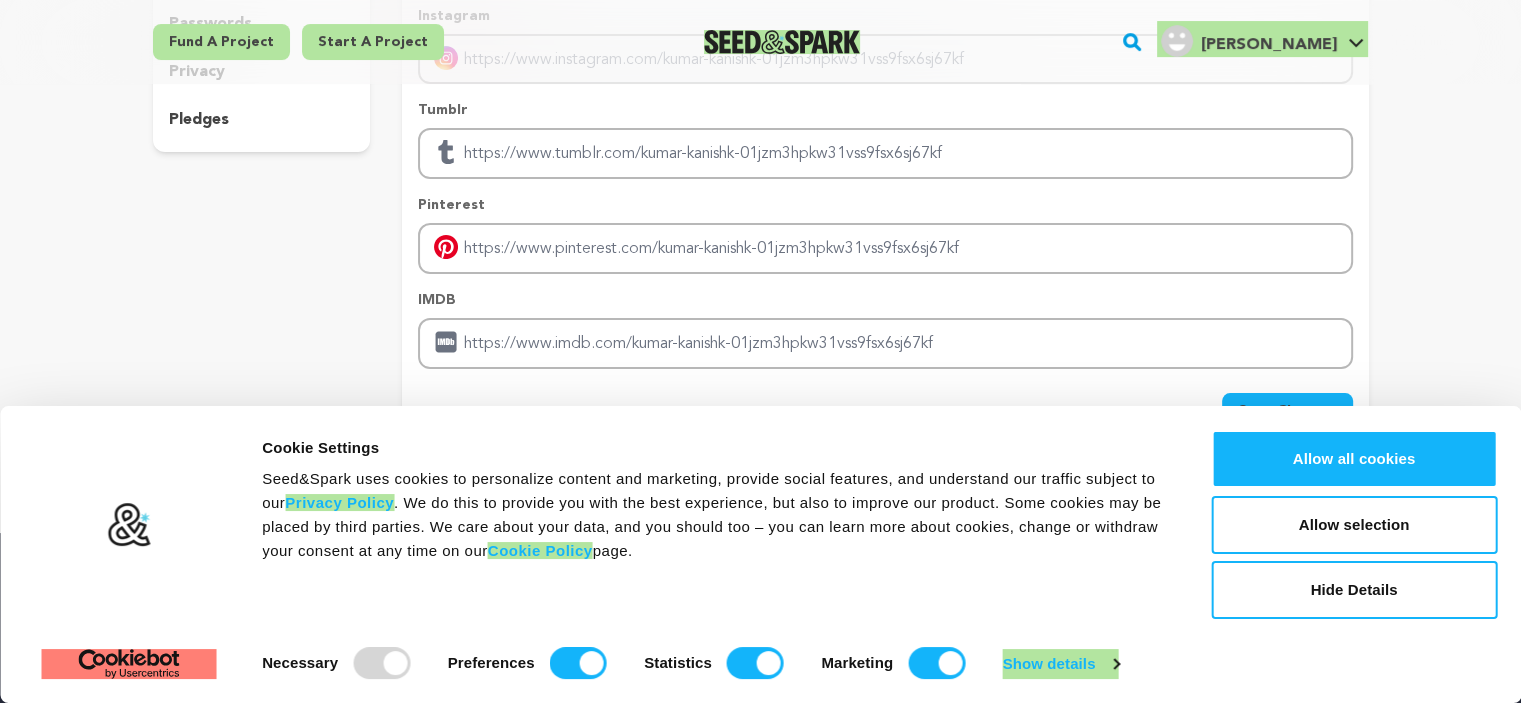 scroll, scrollTop: 300, scrollLeft: 0, axis: vertical 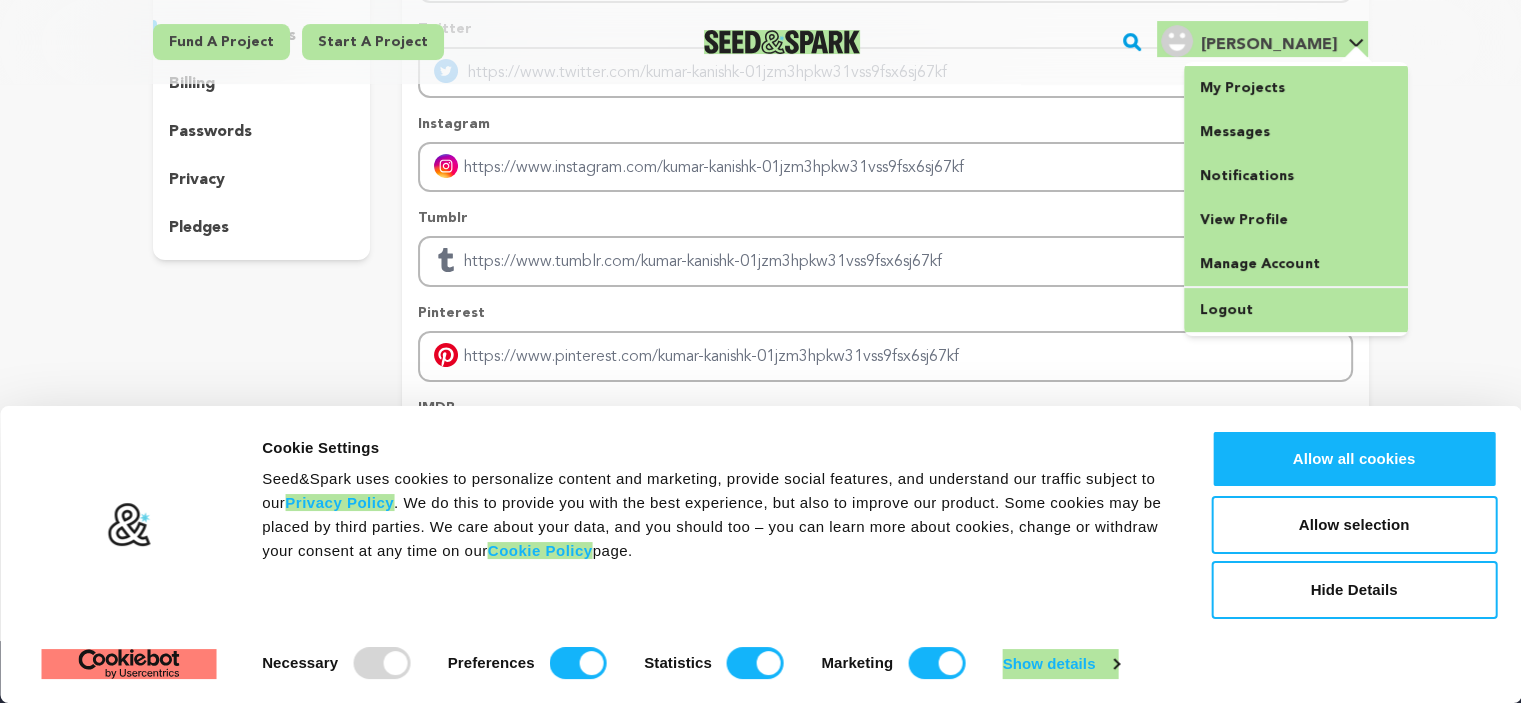 click on "[PERSON_NAME]" at bounding box center (1268, 45) 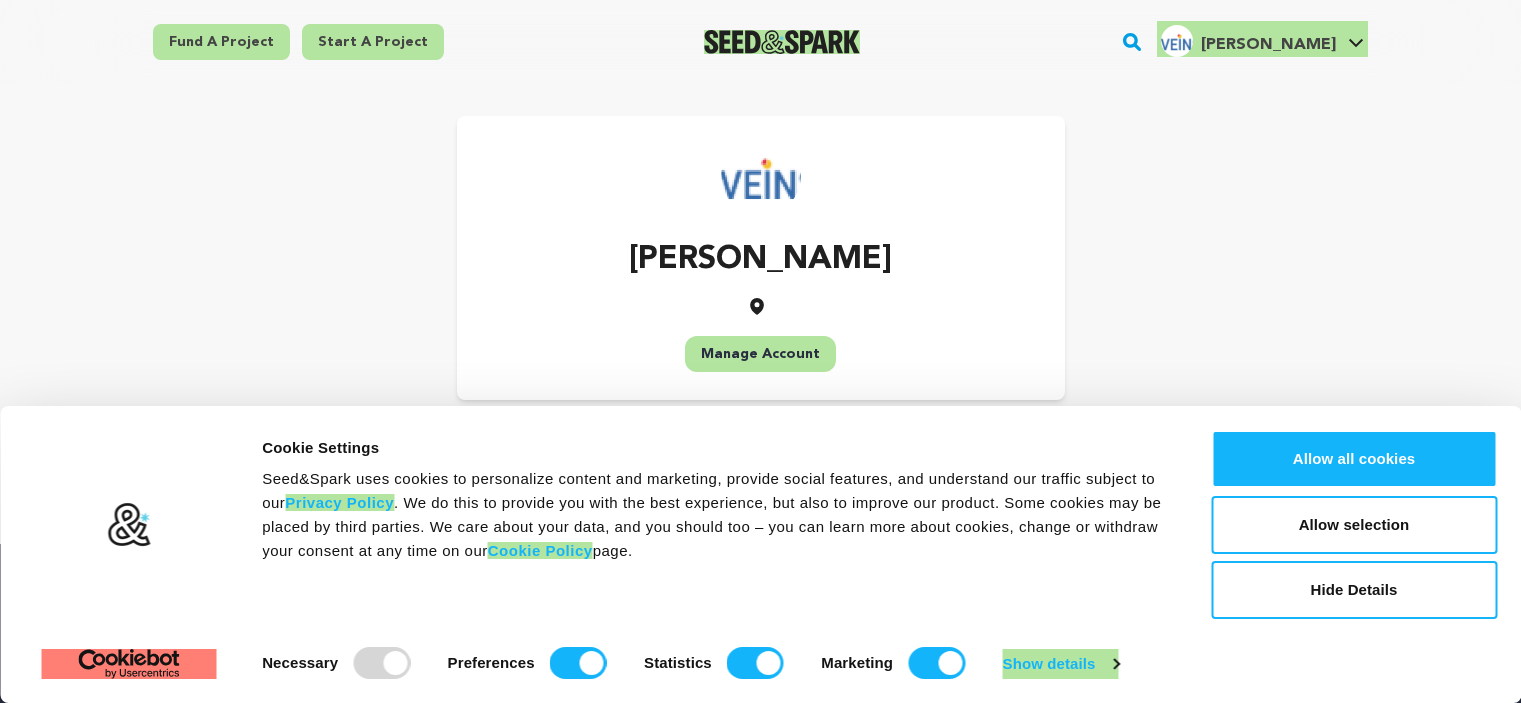 scroll, scrollTop: 0, scrollLeft: 0, axis: both 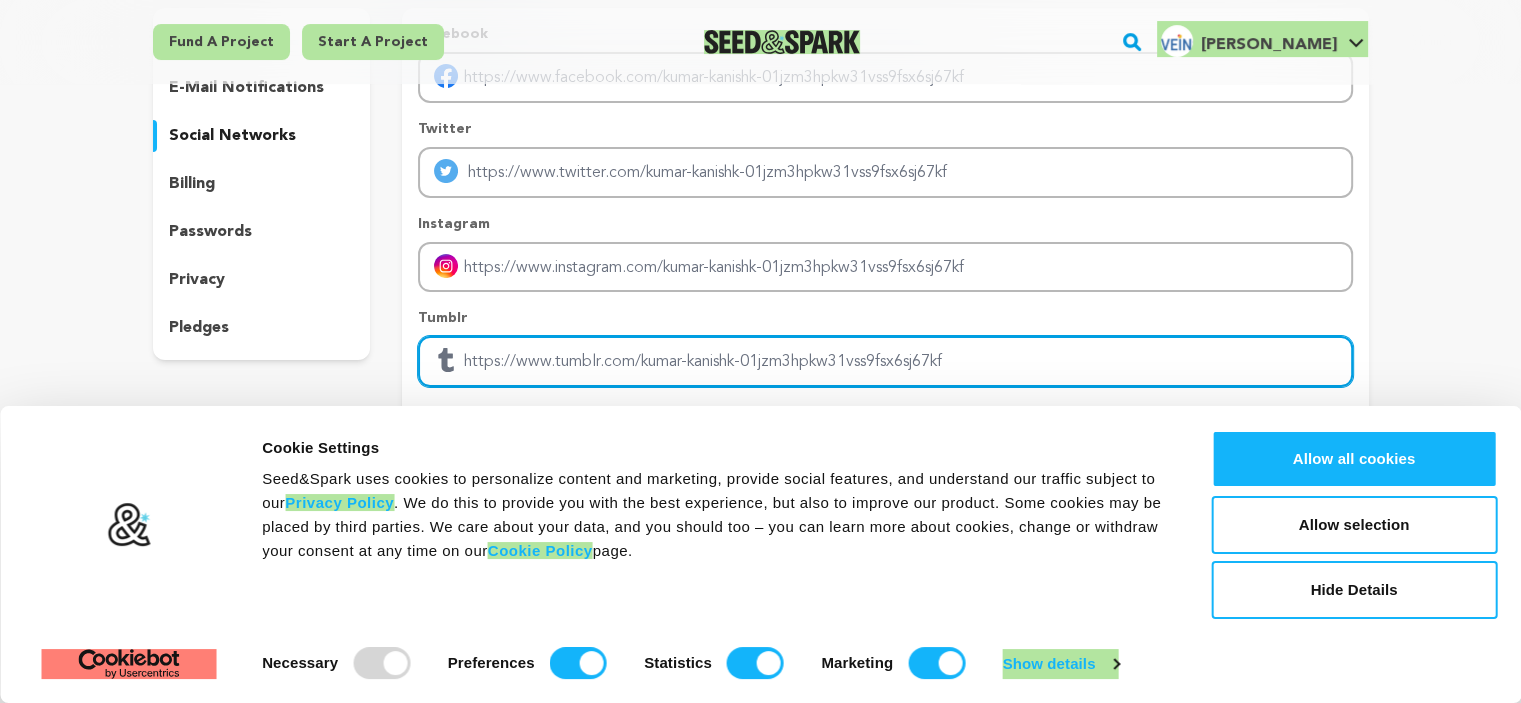 click at bounding box center (885, 361) 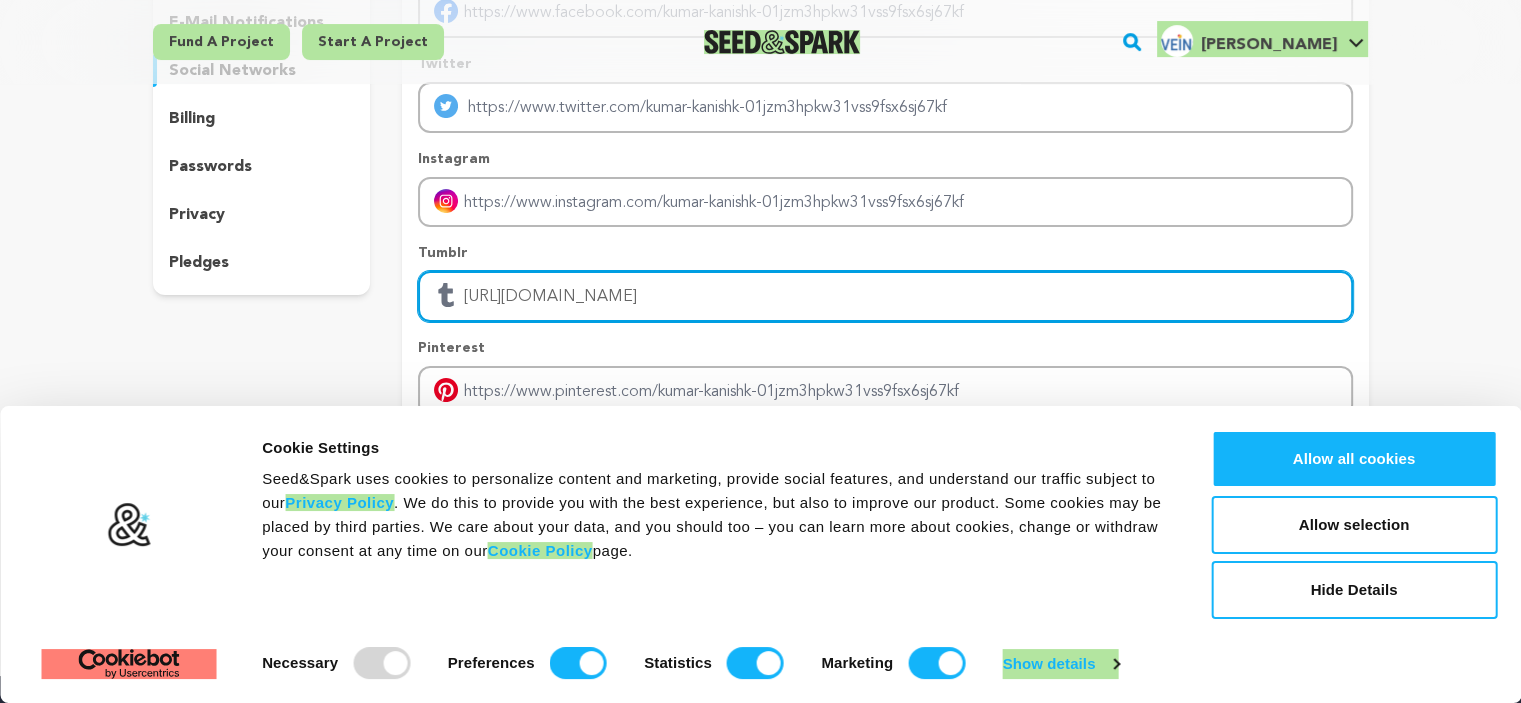 scroll, scrollTop: 300, scrollLeft: 0, axis: vertical 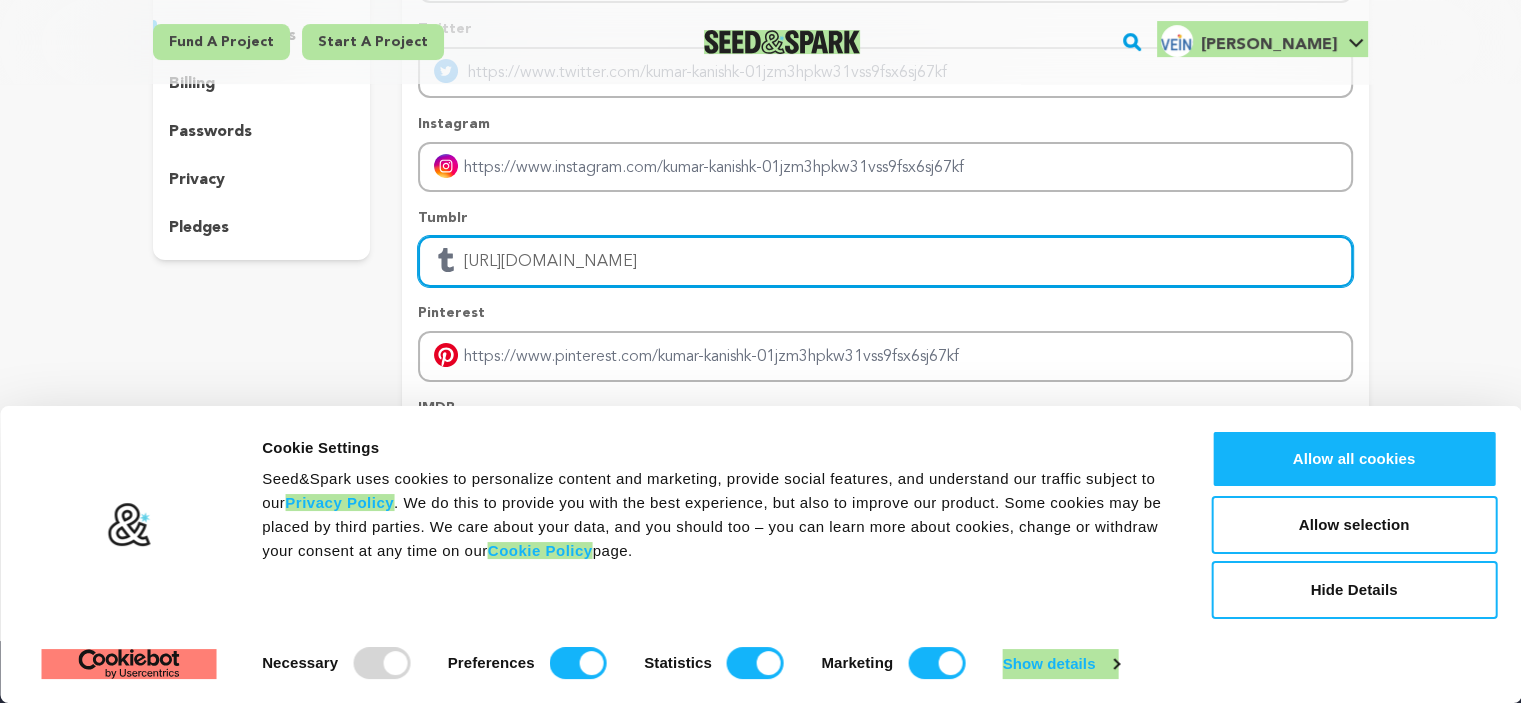 drag, startPoint x: 368, startPoint y: 259, endPoint x: 328, endPoint y: 259, distance: 40 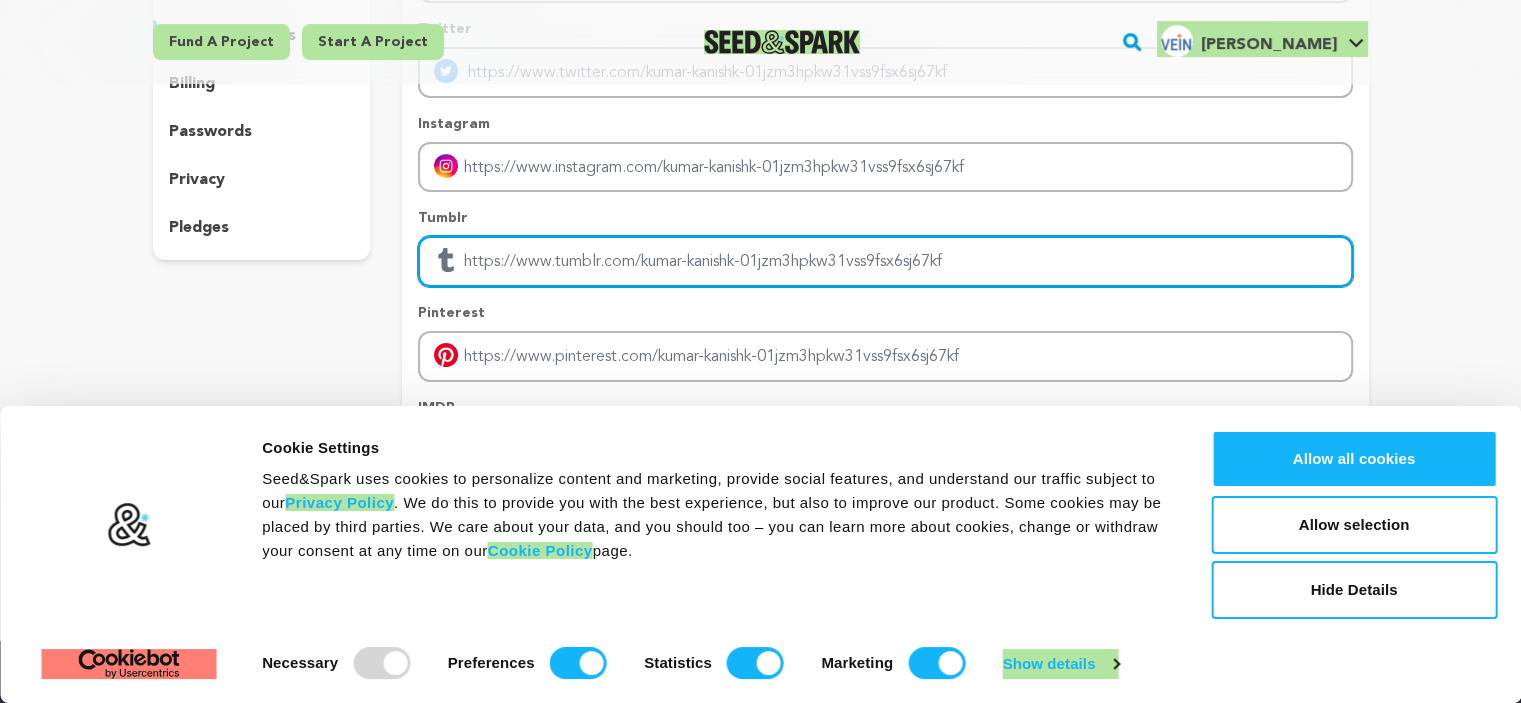 scroll, scrollTop: 0, scrollLeft: 0, axis: both 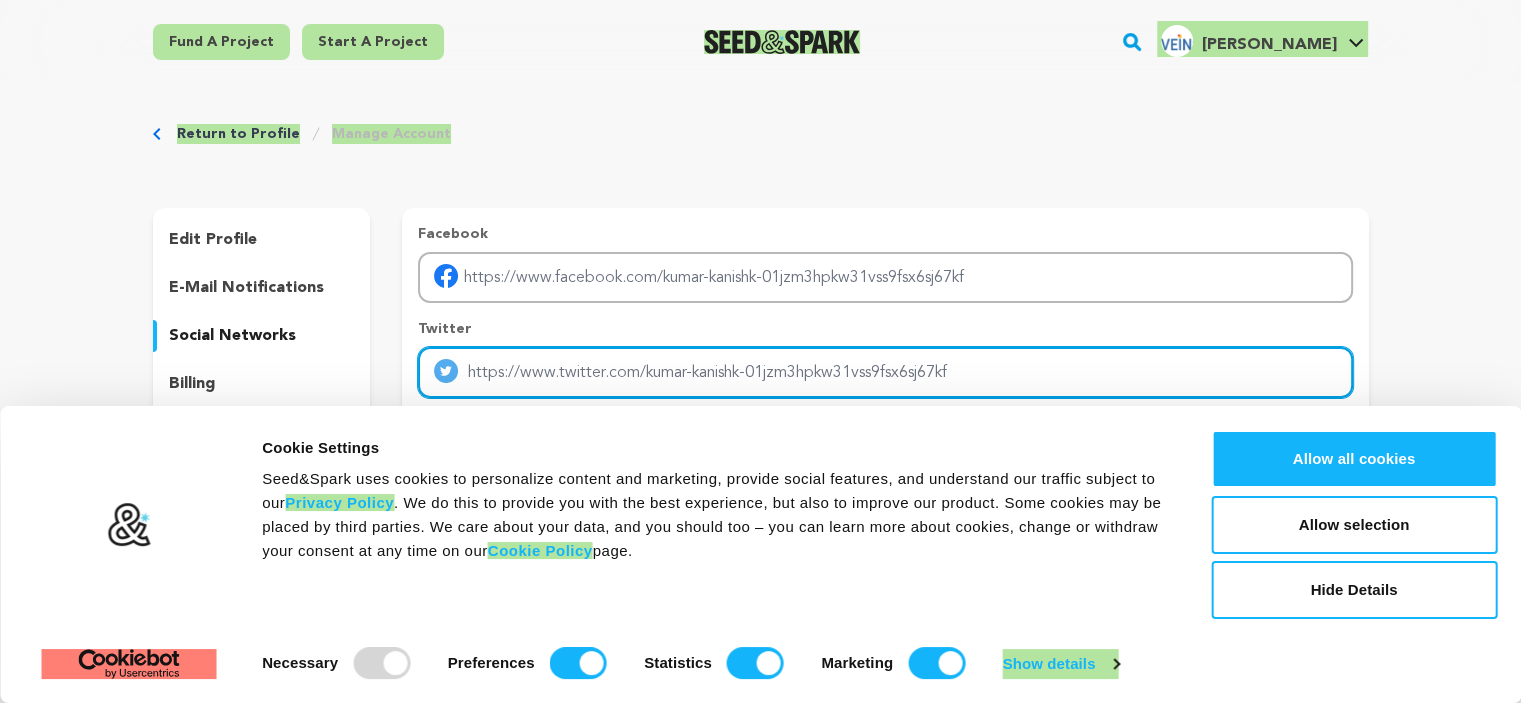 click at bounding box center (885, 372) 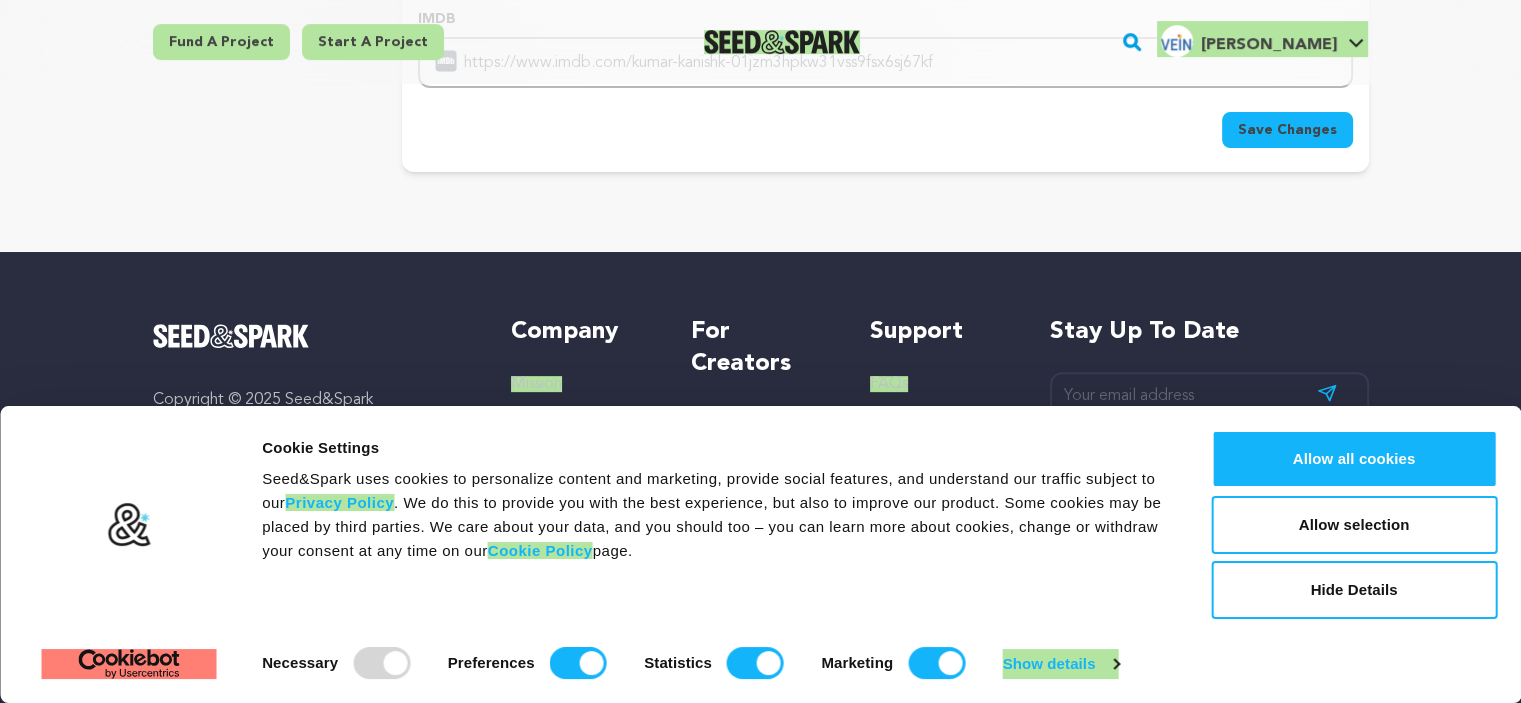 scroll, scrollTop: 645, scrollLeft: 0, axis: vertical 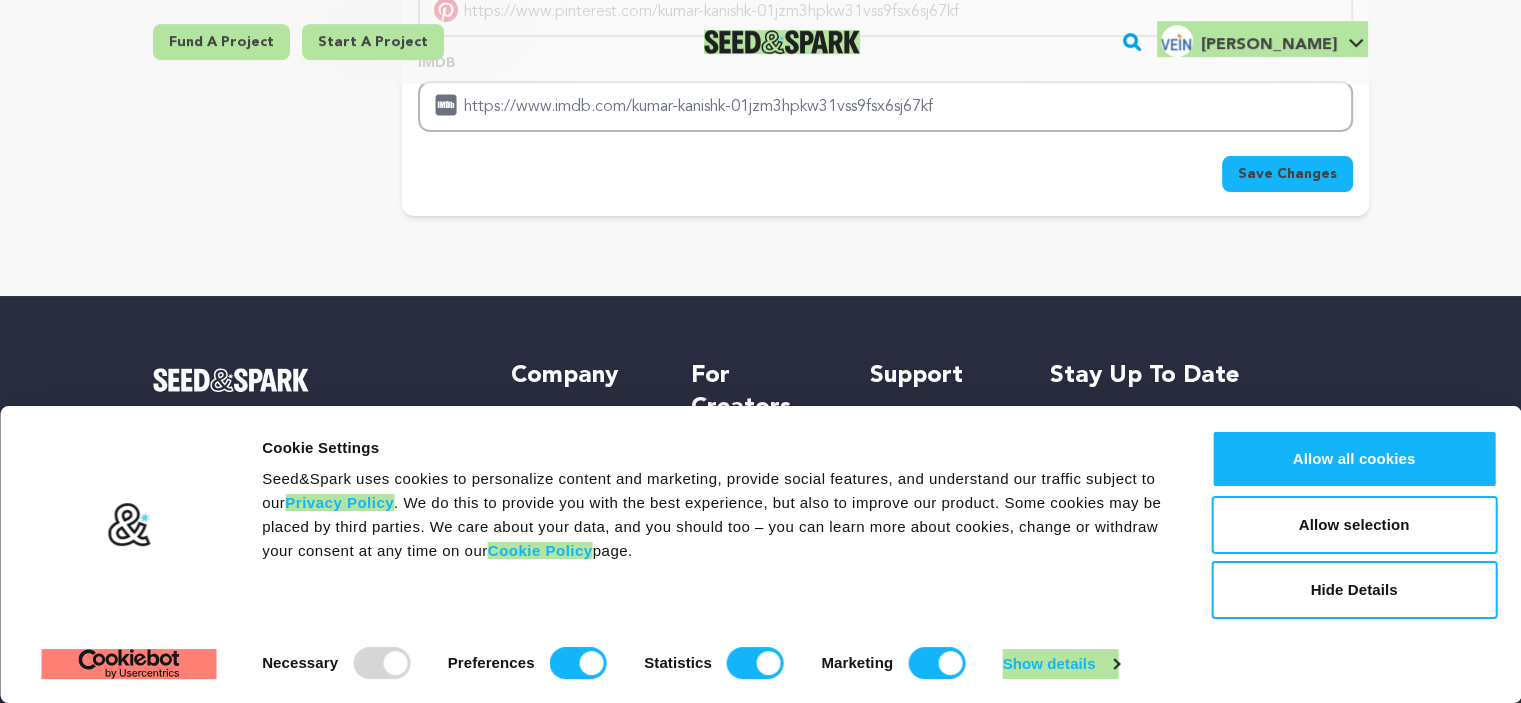 type on "https://www.delveinsight.com/" 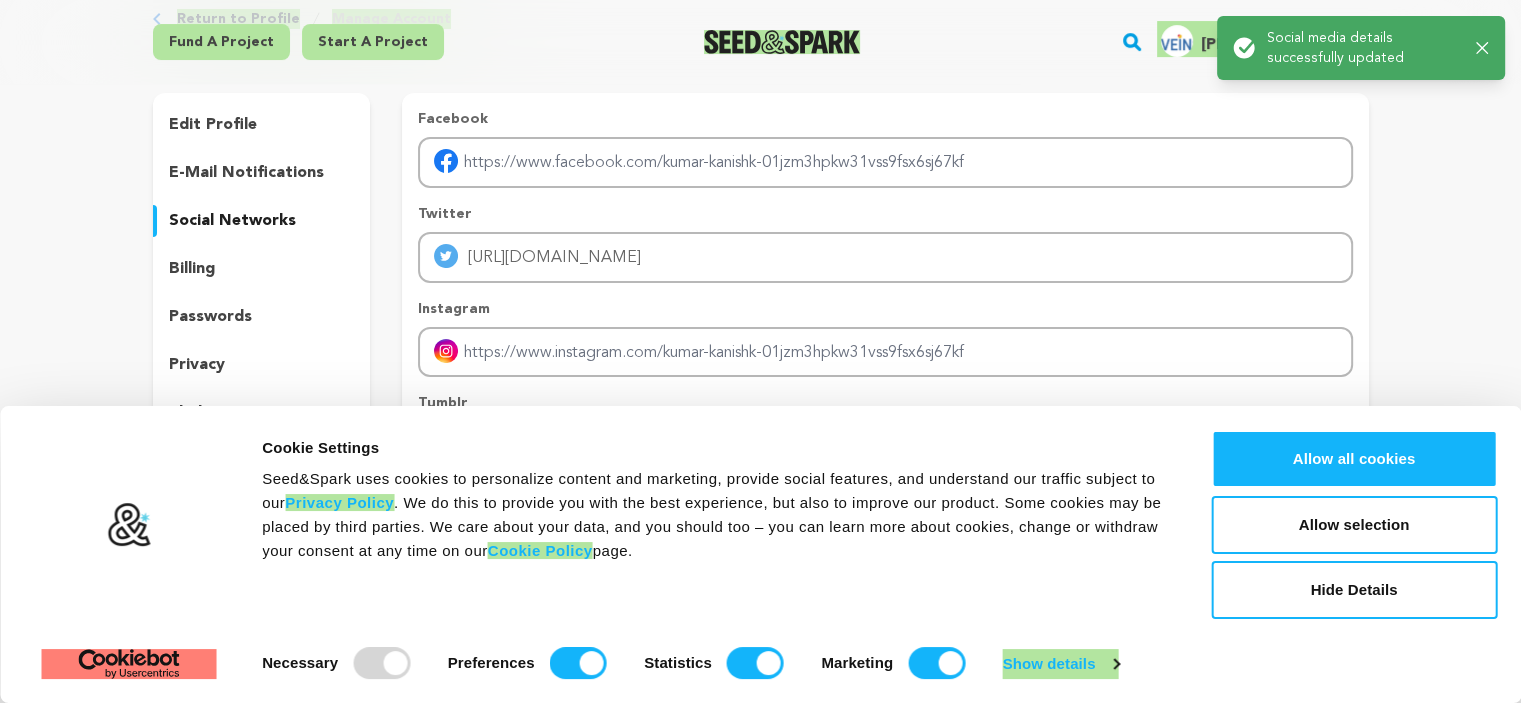 scroll, scrollTop: 0, scrollLeft: 0, axis: both 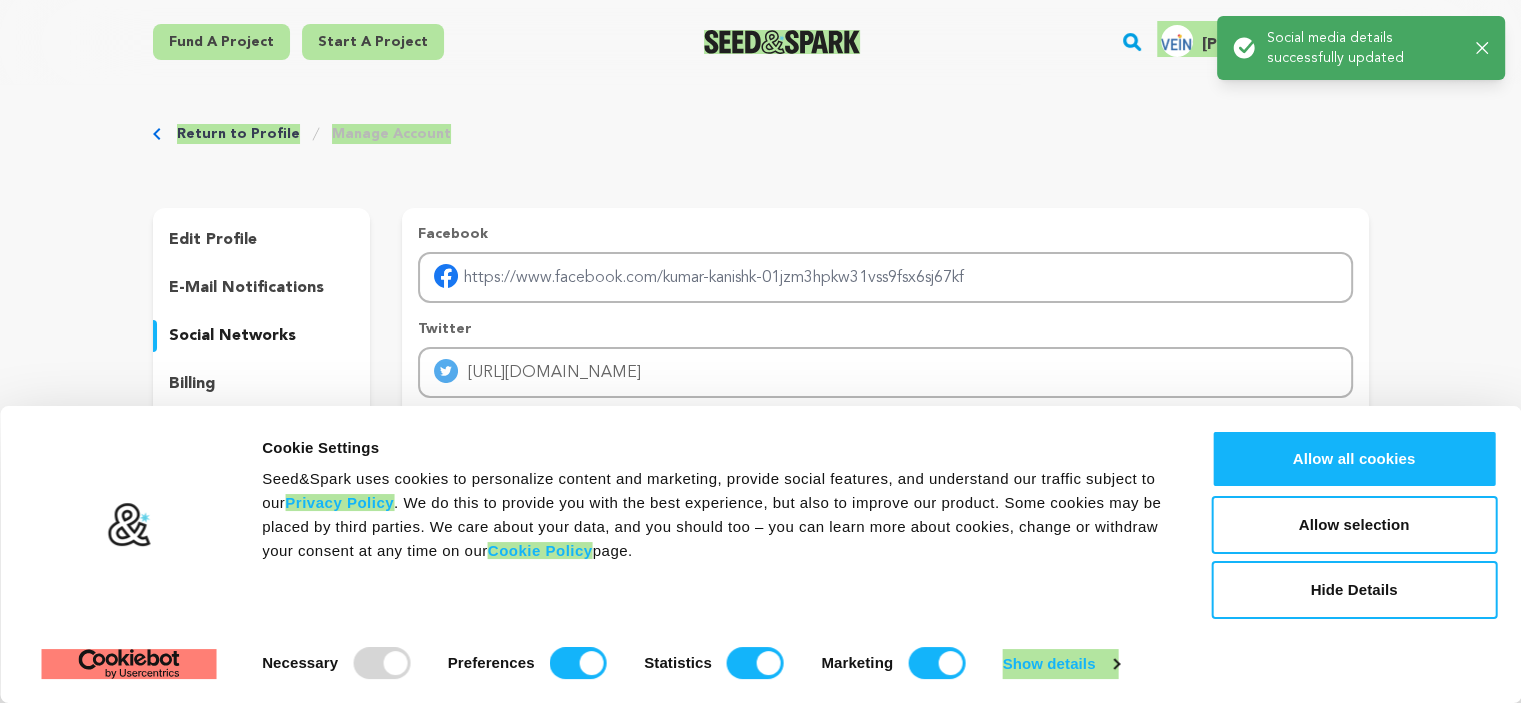 click on "Return to Profile
Manage Account
edit profile
e-mail notifications
social networks
billing
passwords
privacy" at bounding box center (761, 496) 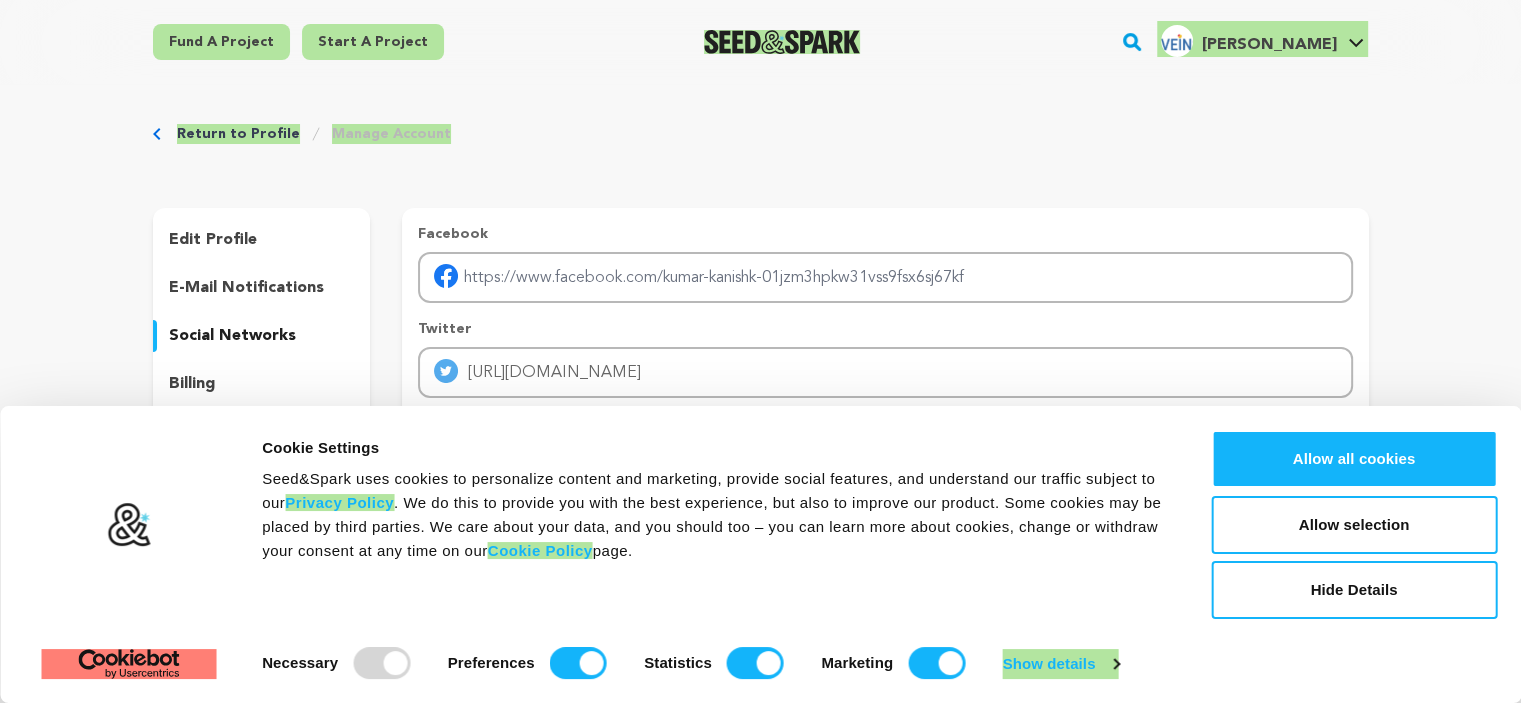 click on "[PERSON_NAME]" at bounding box center [1268, 45] 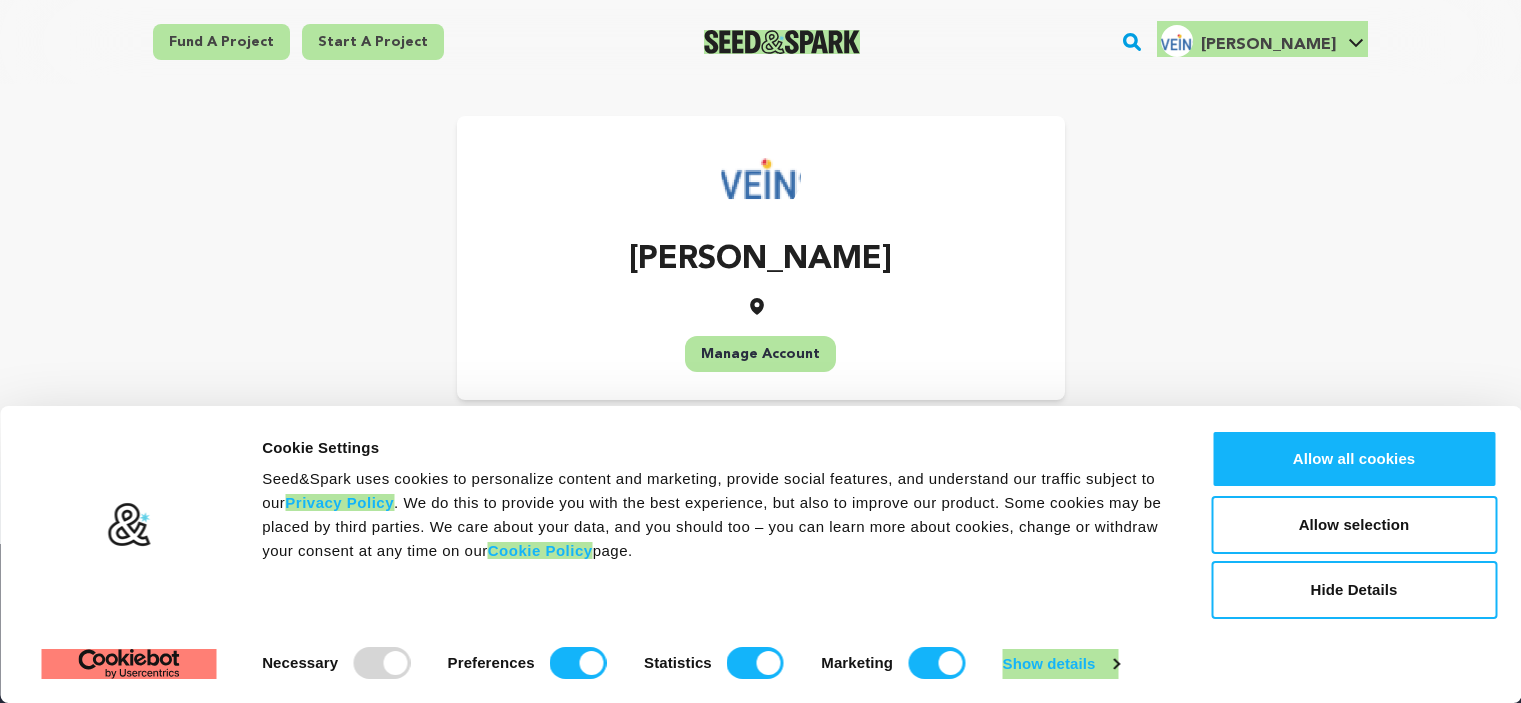 scroll, scrollTop: 0, scrollLeft: 0, axis: both 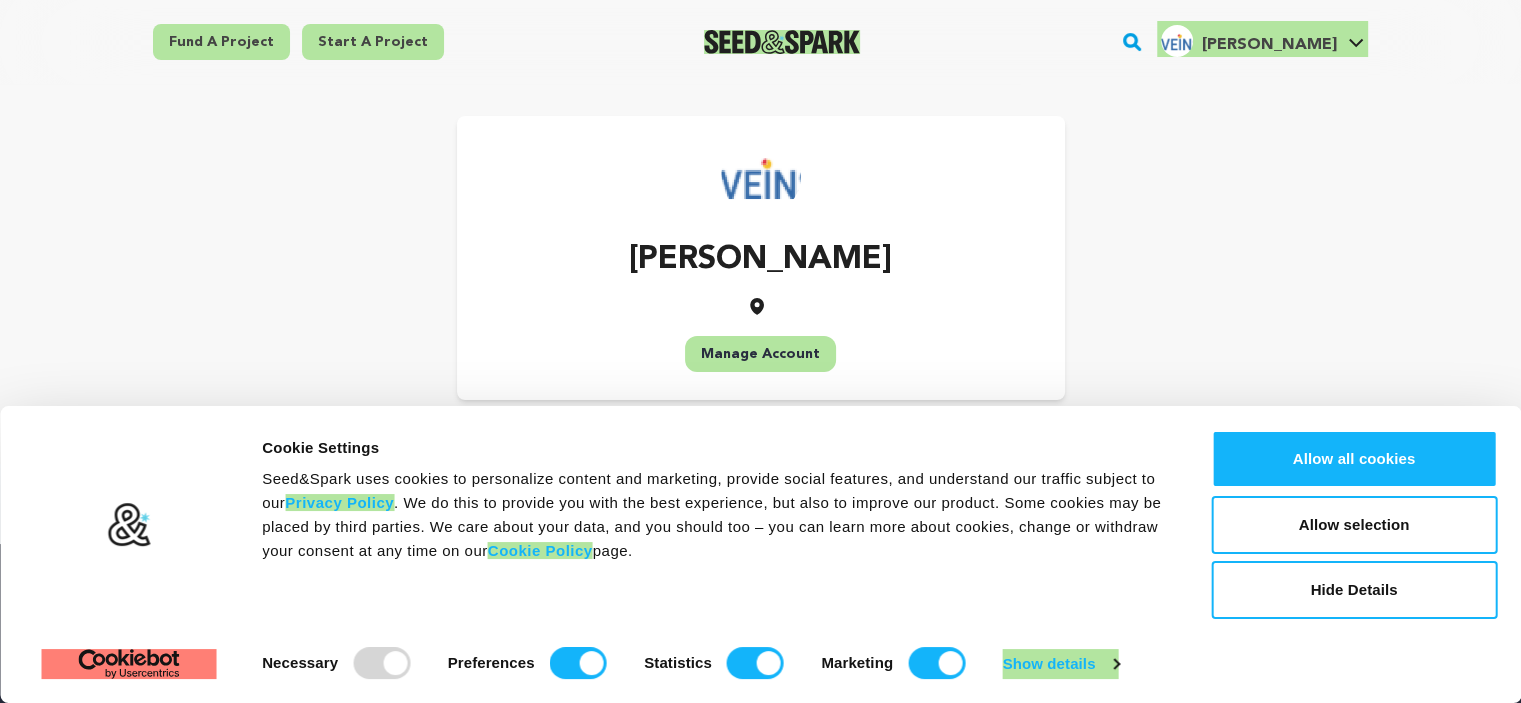 click on "Manage Account" at bounding box center (760, 354) 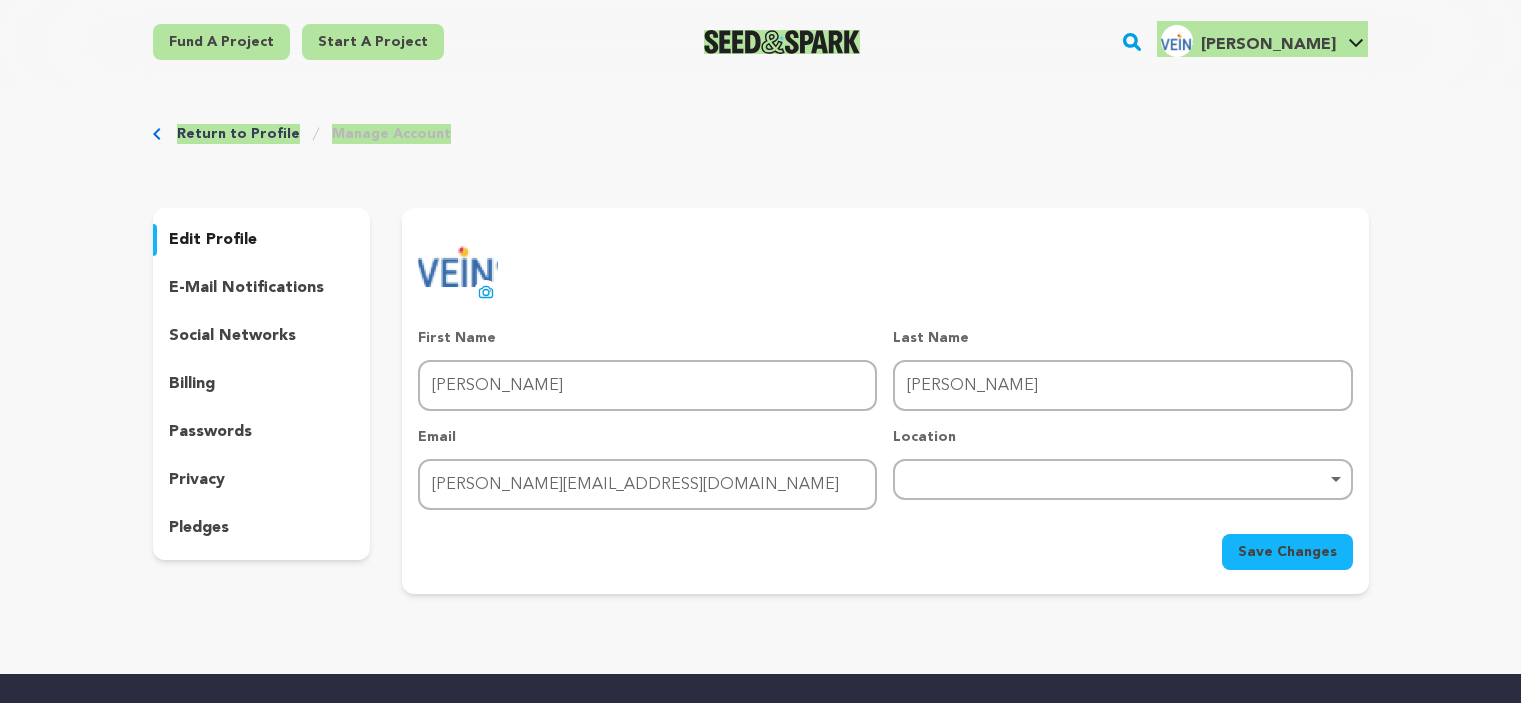 scroll, scrollTop: 100, scrollLeft: 0, axis: vertical 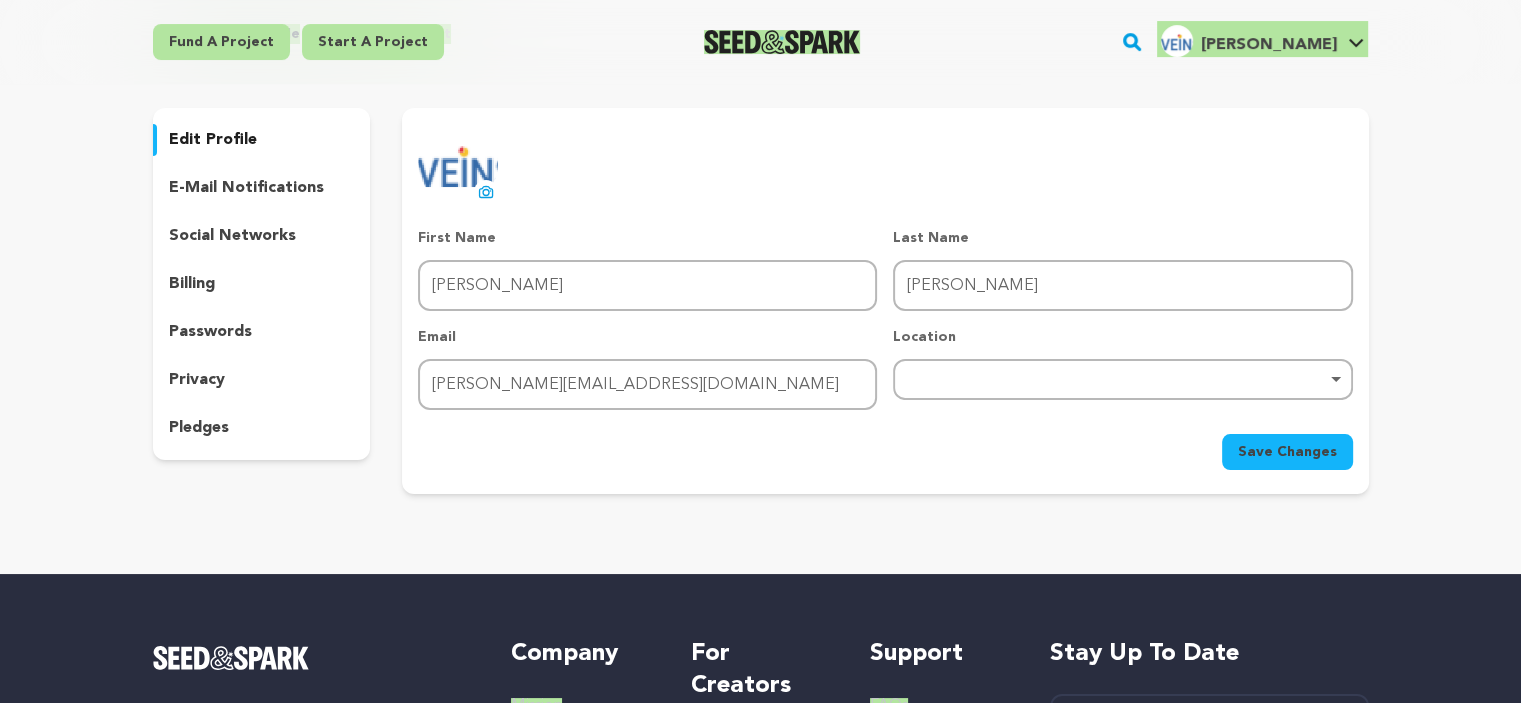click on "social networks" at bounding box center (232, 236) 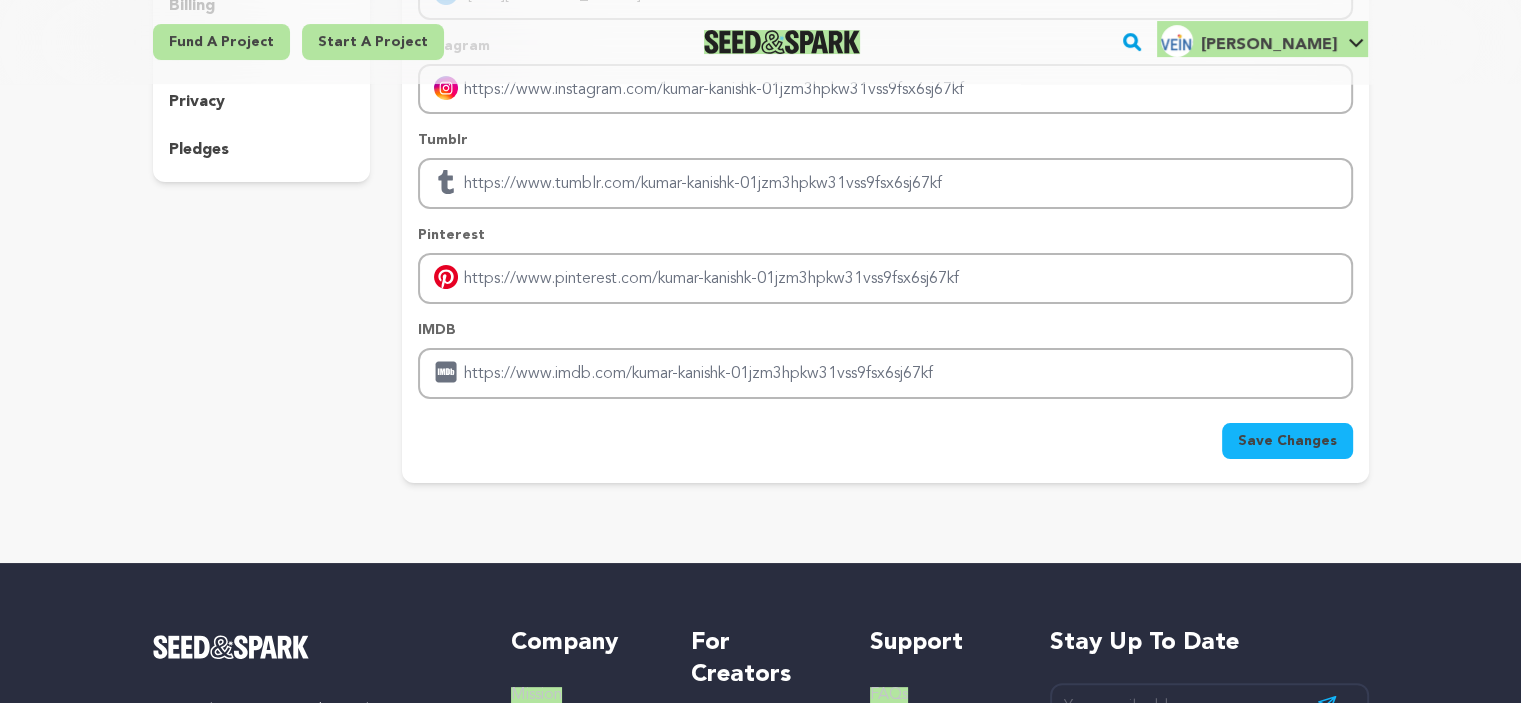 scroll, scrollTop: 500, scrollLeft: 0, axis: vertical 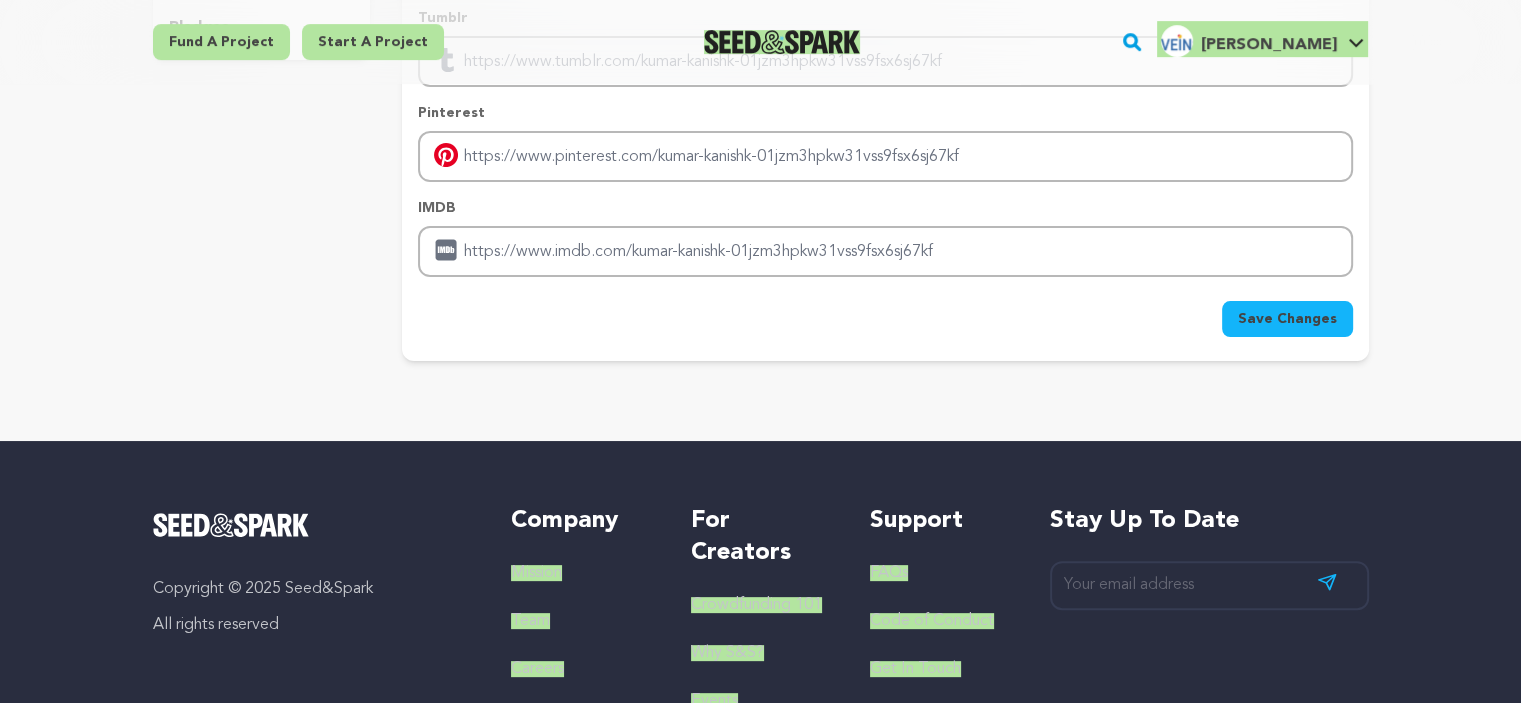 click on "Save Changes" at bounding box center (1287, 319) 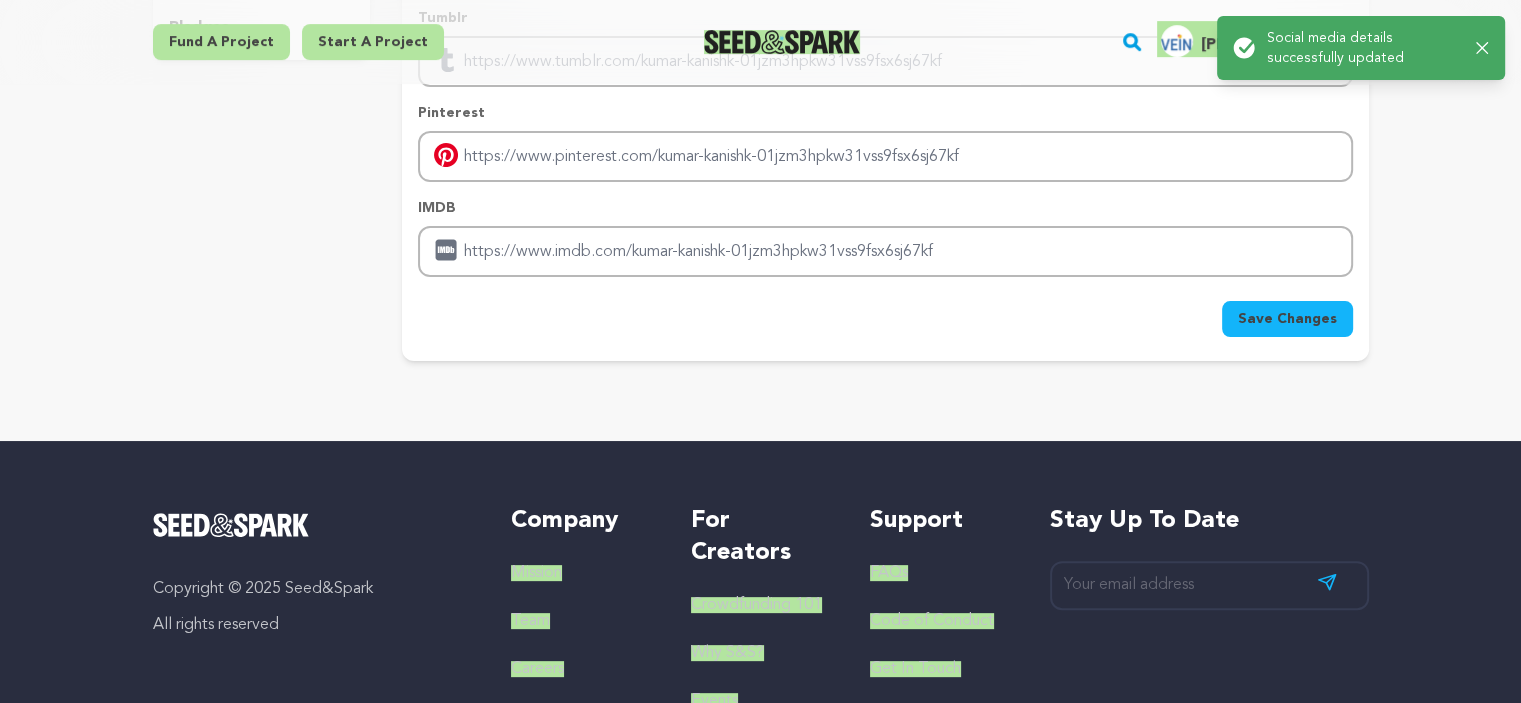 click on "Pinterest" at bounding box center (885, 113) 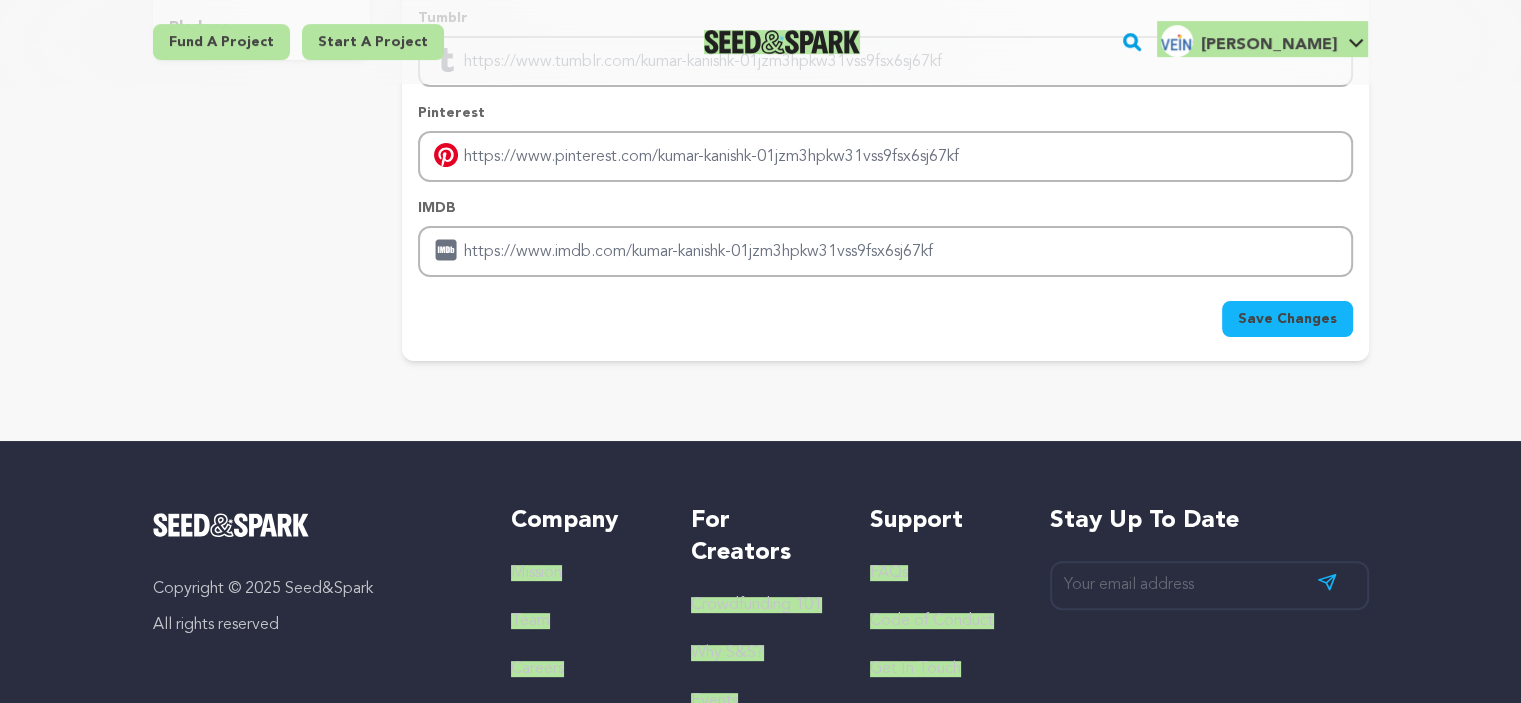 click on "Social media details successfully updated" at bounding box center [1363, 48] 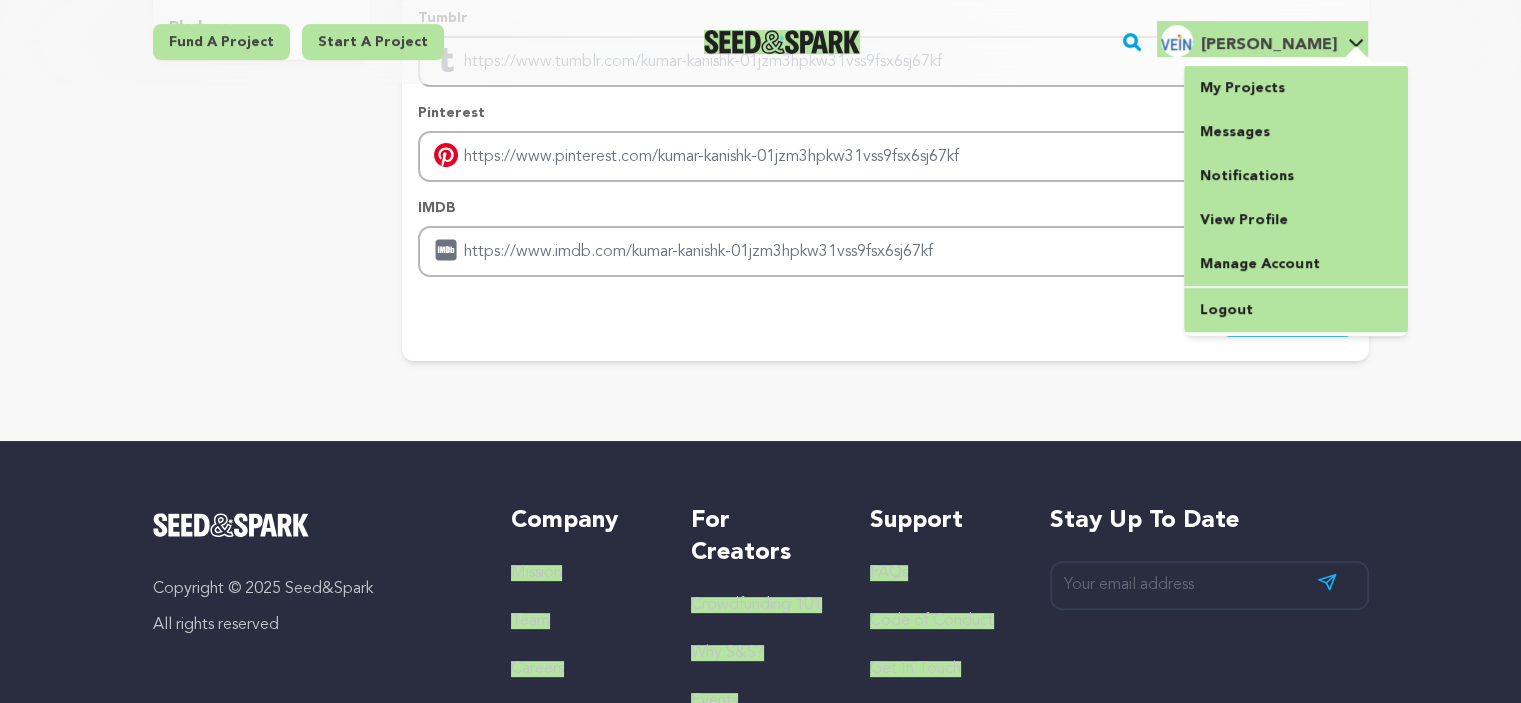 click on "My Projects" at bounding box center (1296, 88) 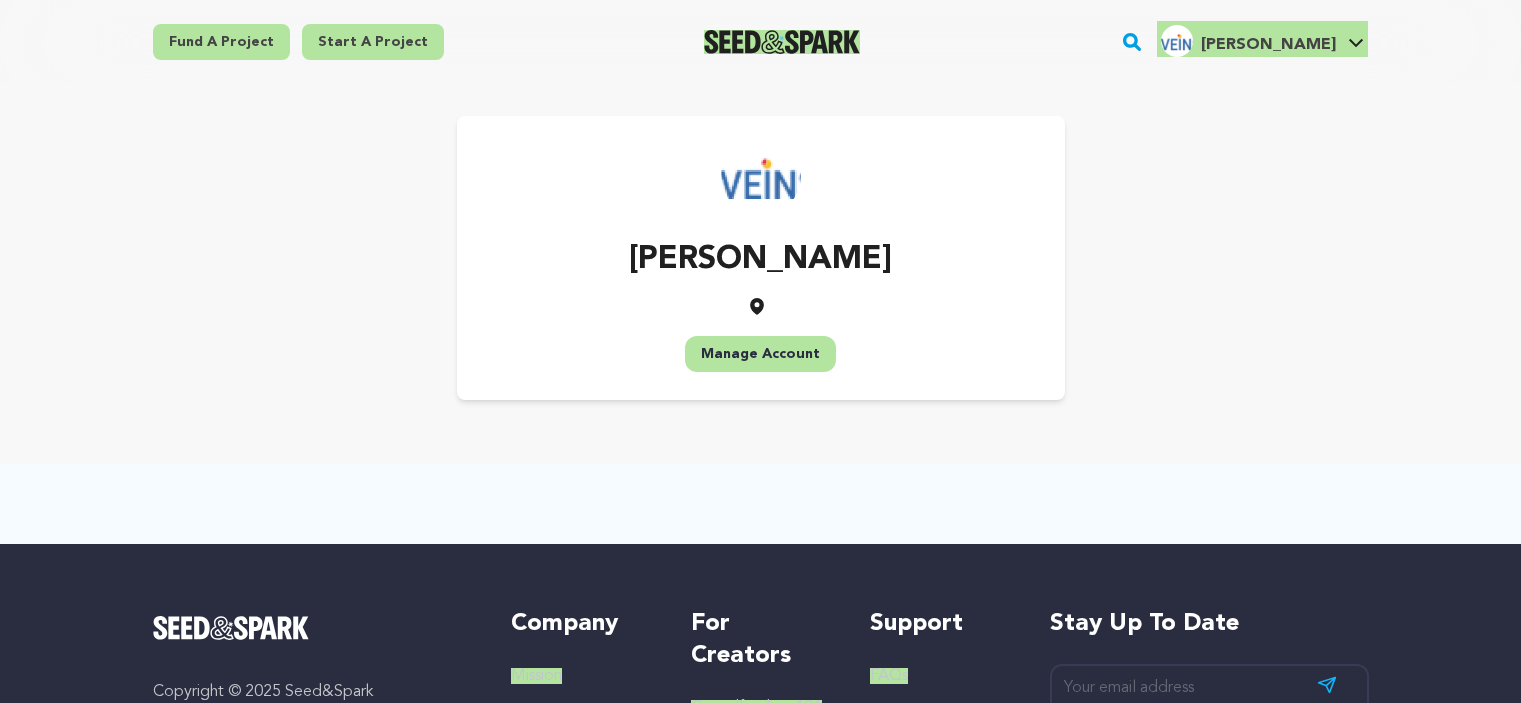 scroll, scrollTop: 0, scrollLeft: 0, axis: both 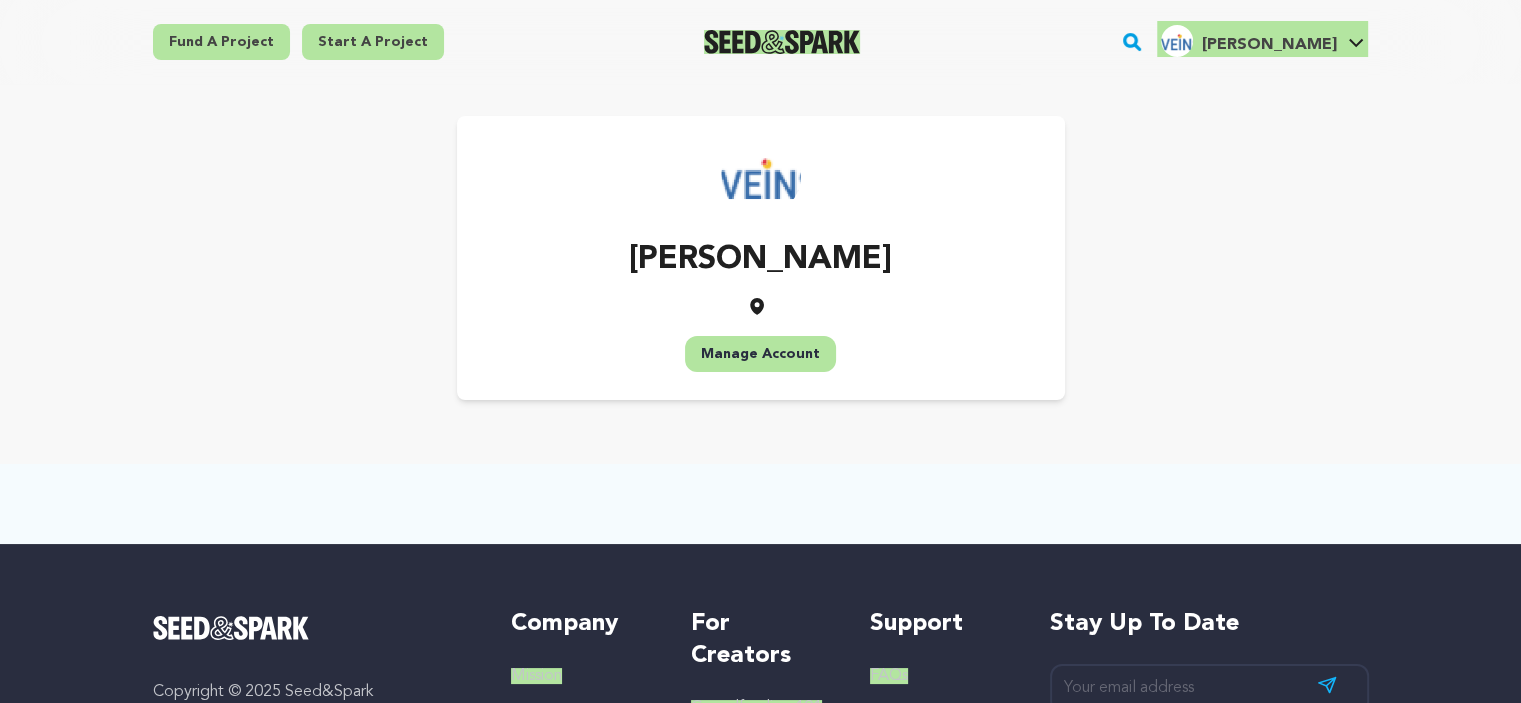 click on "[PERSON_NAME]" at bounding box center [760, 260] 